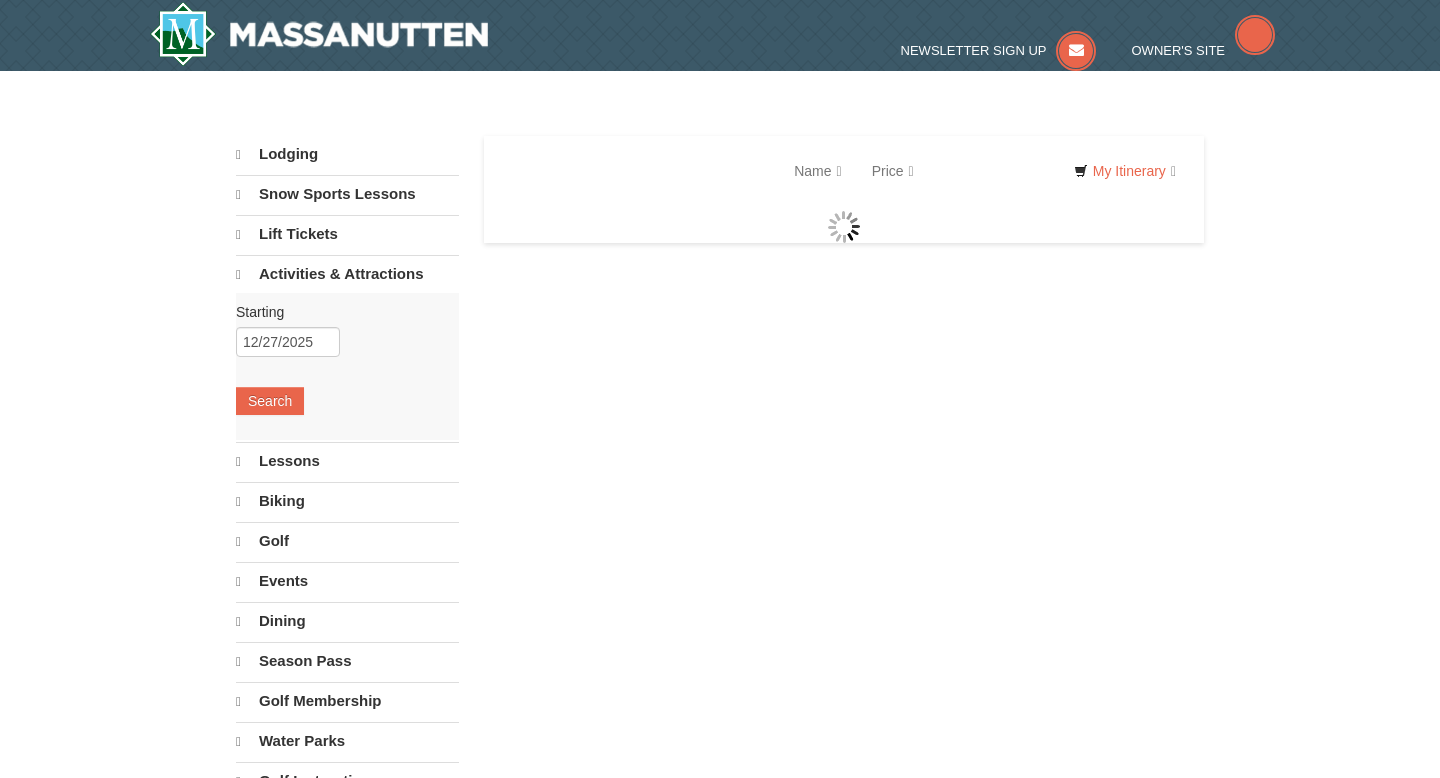 scroll, scrollTop: 0, scrollLeft: 0, axis: both 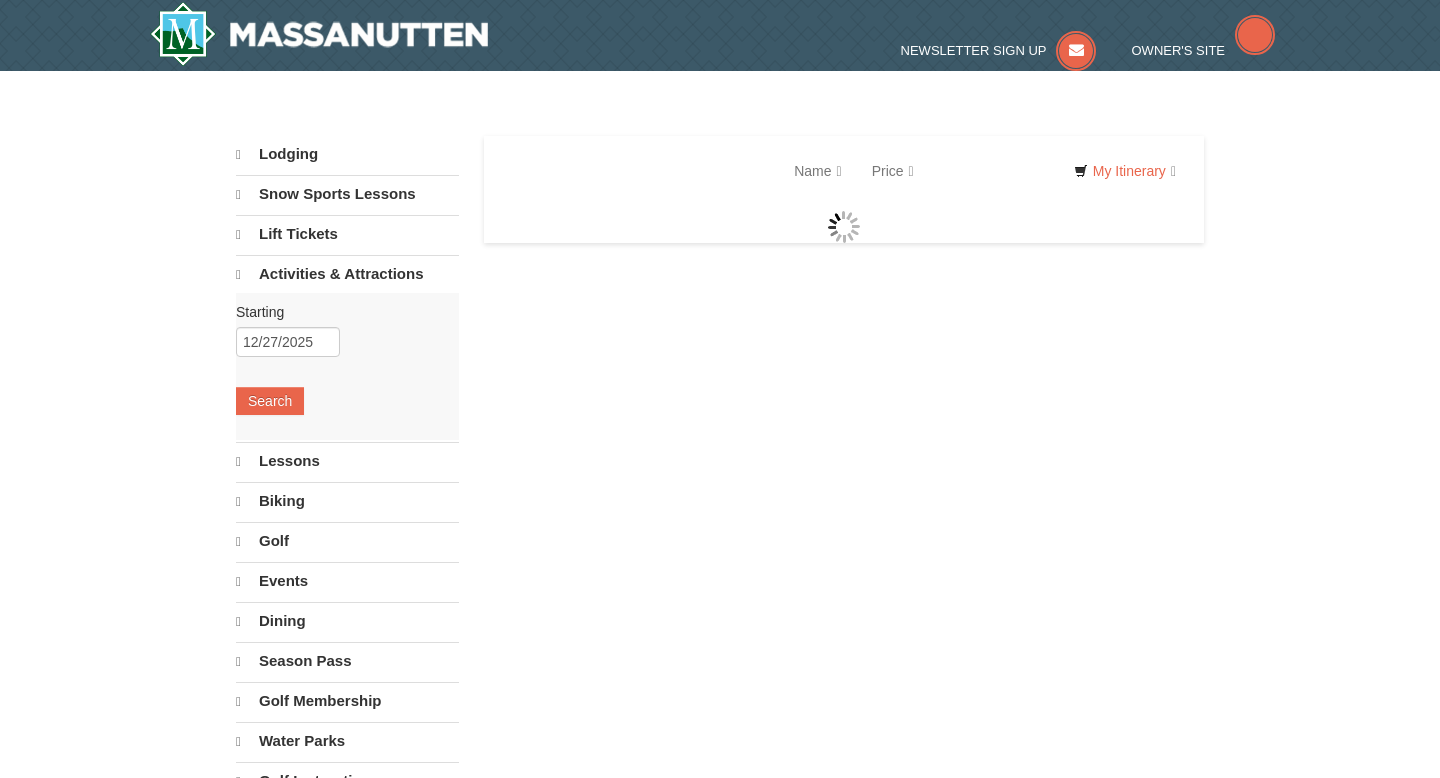 select on "8" 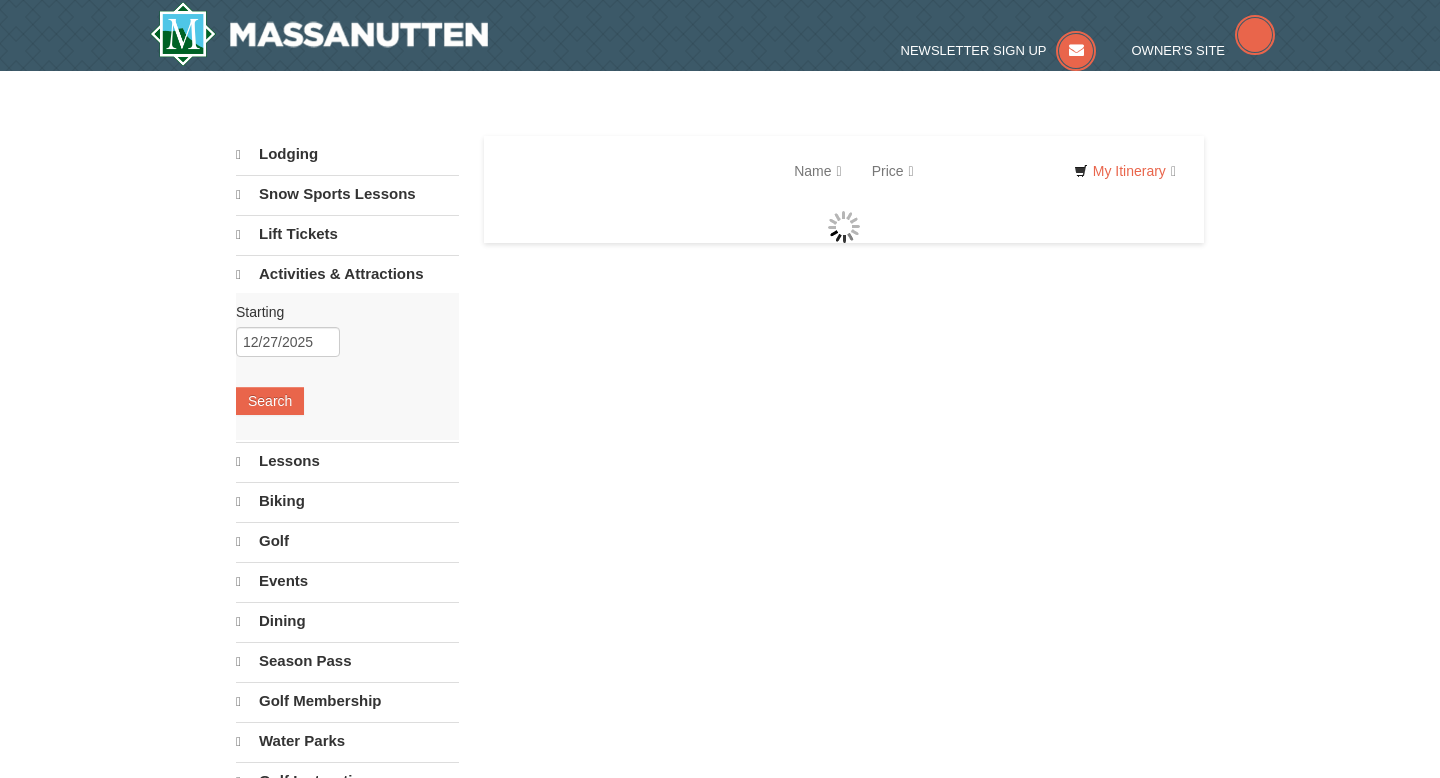 select on "8" 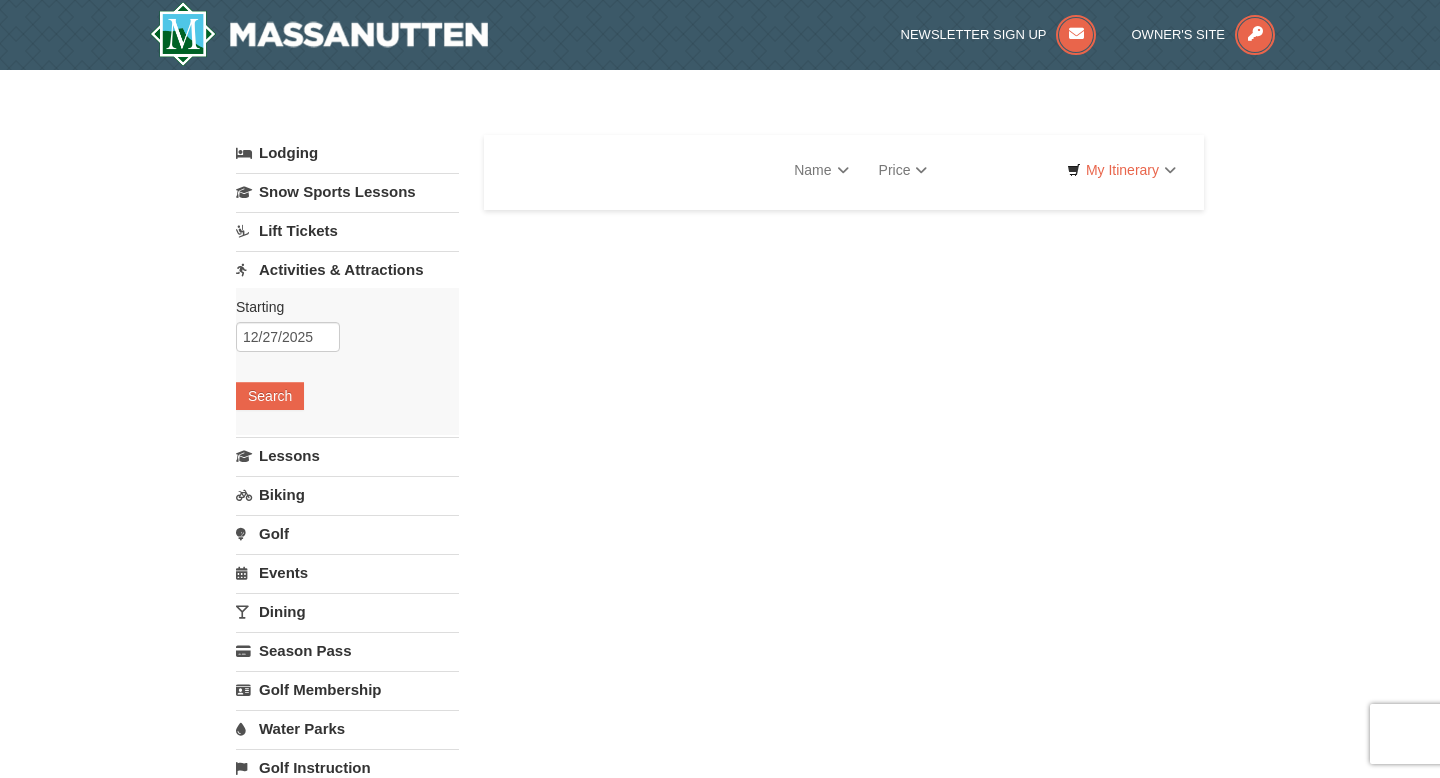scroll, scrollTop: 0, scrollLeft: 0, axis: both 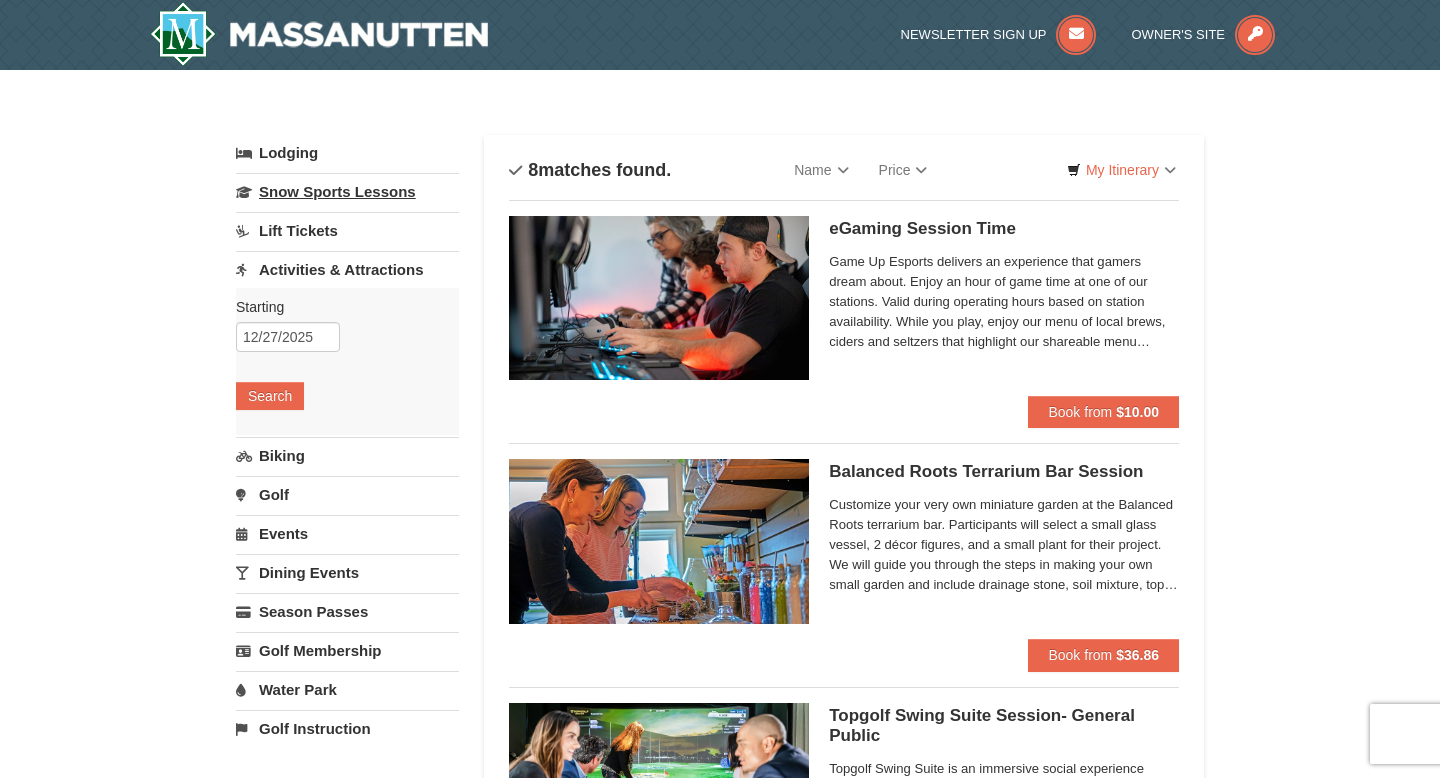click on "Snow Sports Lessons" at bounding box center (347, 191) 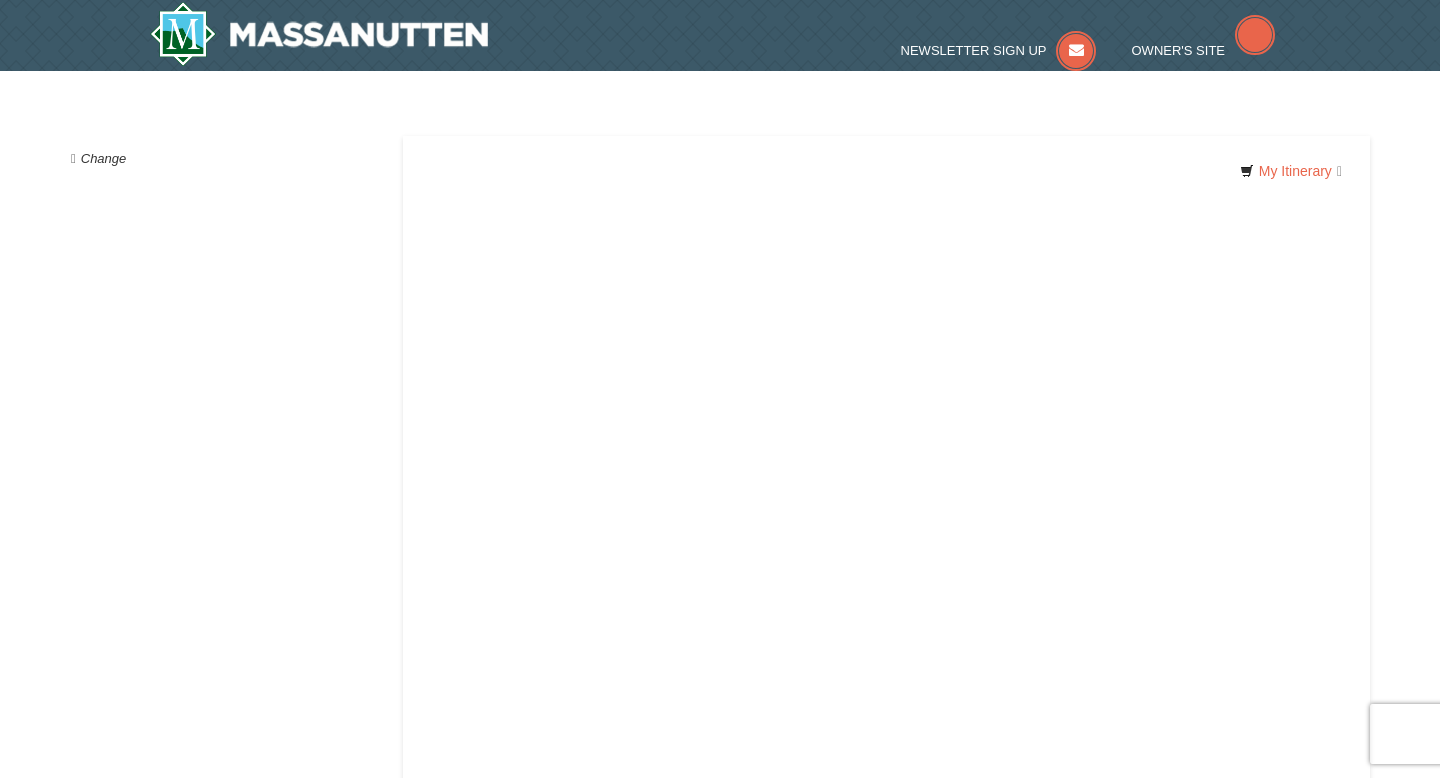 scroll, scrollTop: 0, scrollLeft: 0, axis: both 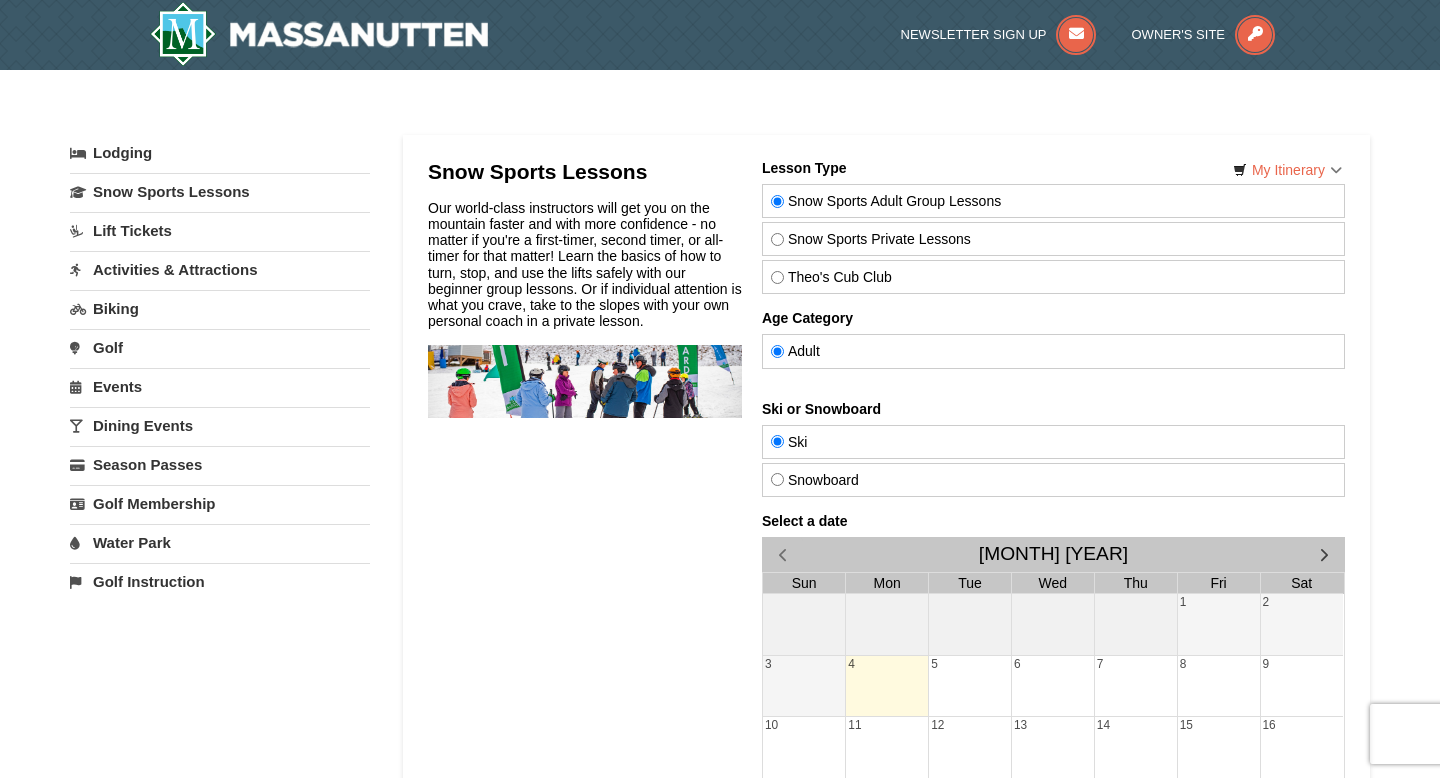 click on "Lift Tickets" at bounding box center (220, 230) 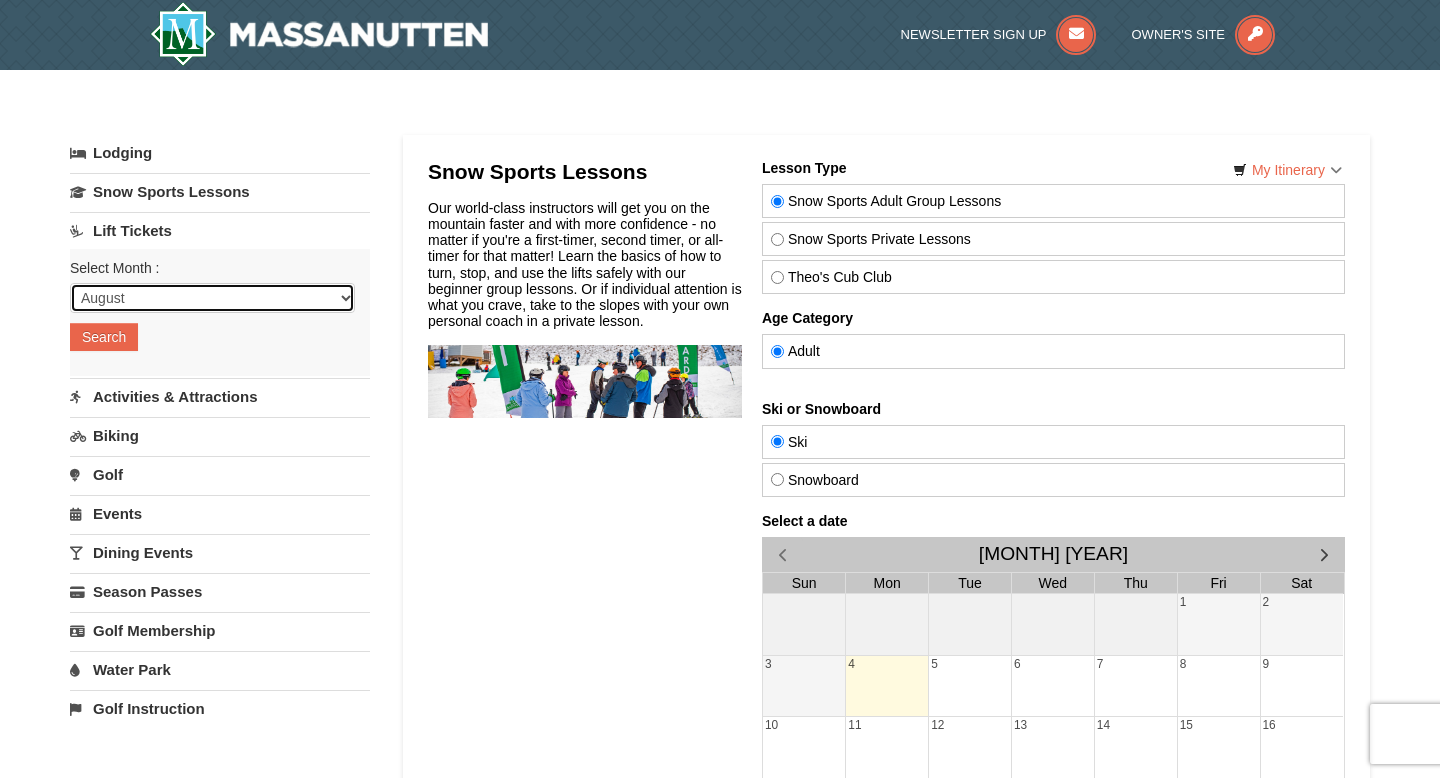click on "August  September  October  November  December  January  February  March  April  May  June  July" at bounding box center (212, 298) 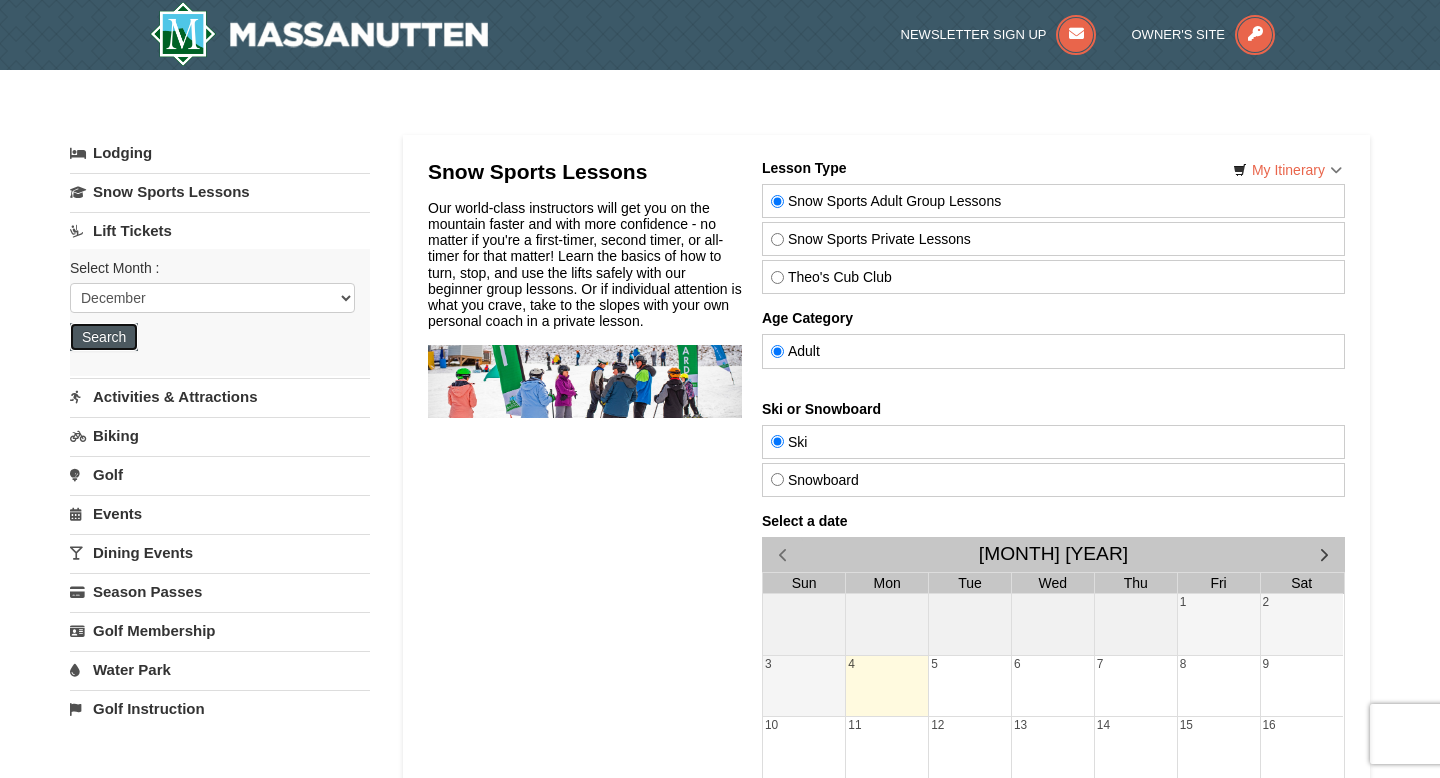 click on "Search" at bounding box center (104, 337) 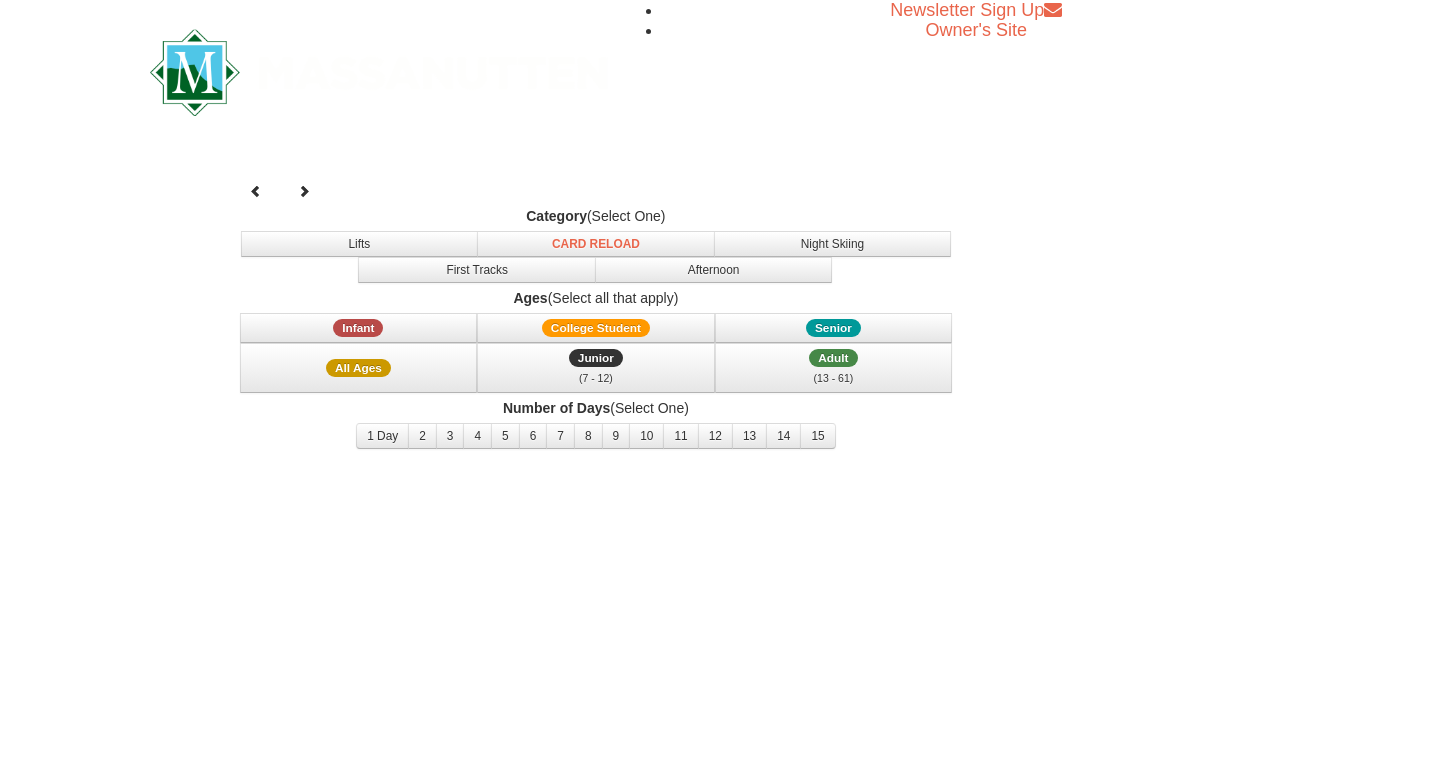 scroll, scrollTop: 0, scrollLeft: 0, axis: both 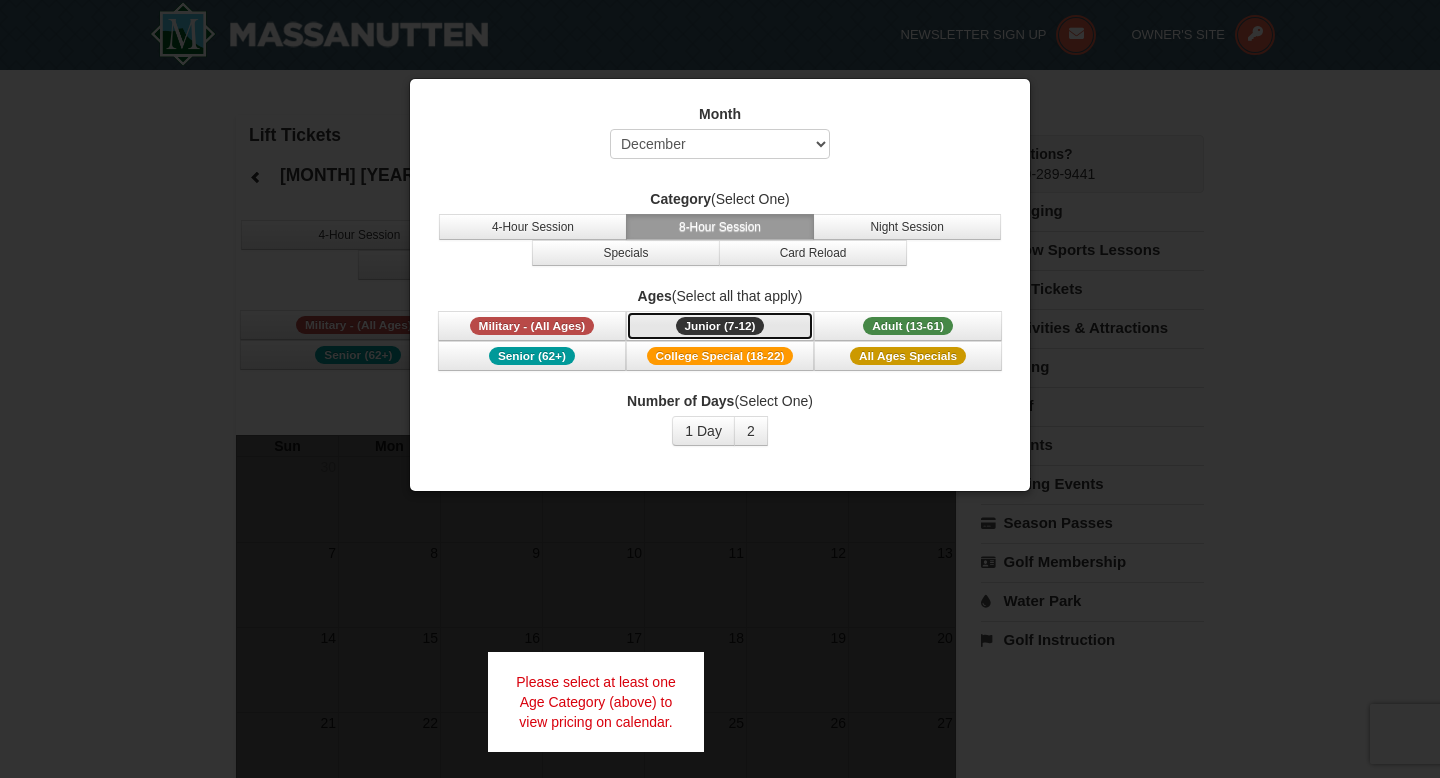 click on "Junior (7-12)" at bounding box center (720, 326) 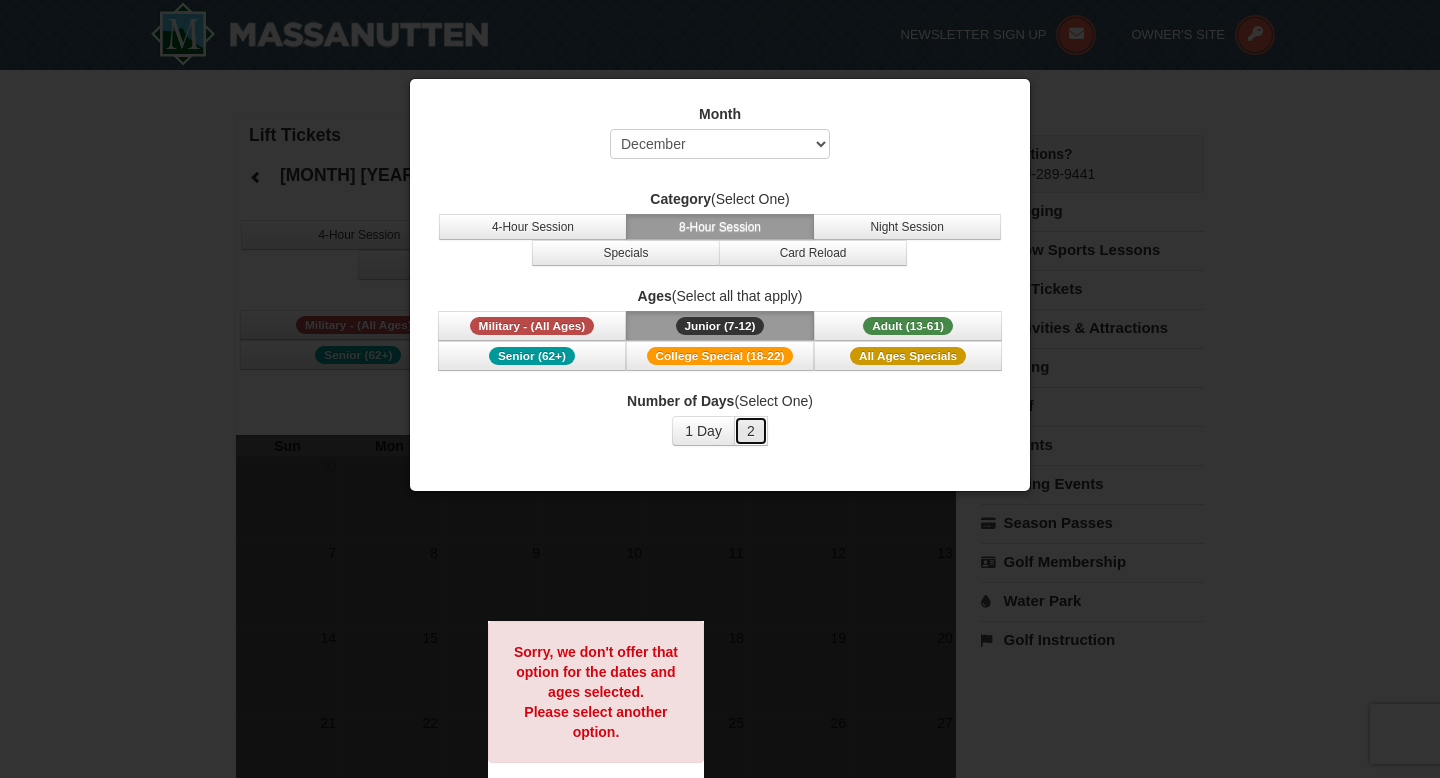 click on "2" at bounding box center [751, 431] 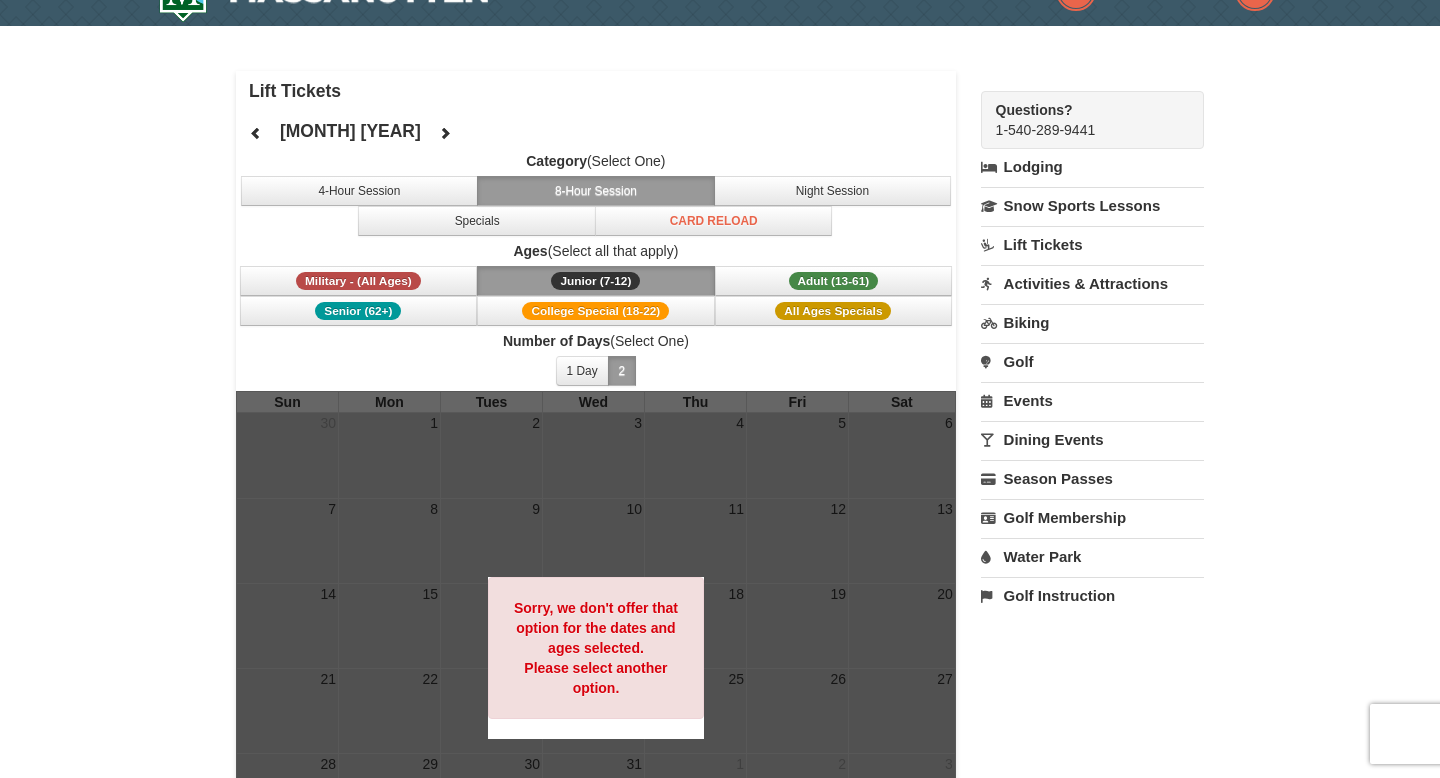 scroll, scrollTop: 41, scrollLeft: 0, axis: vertical 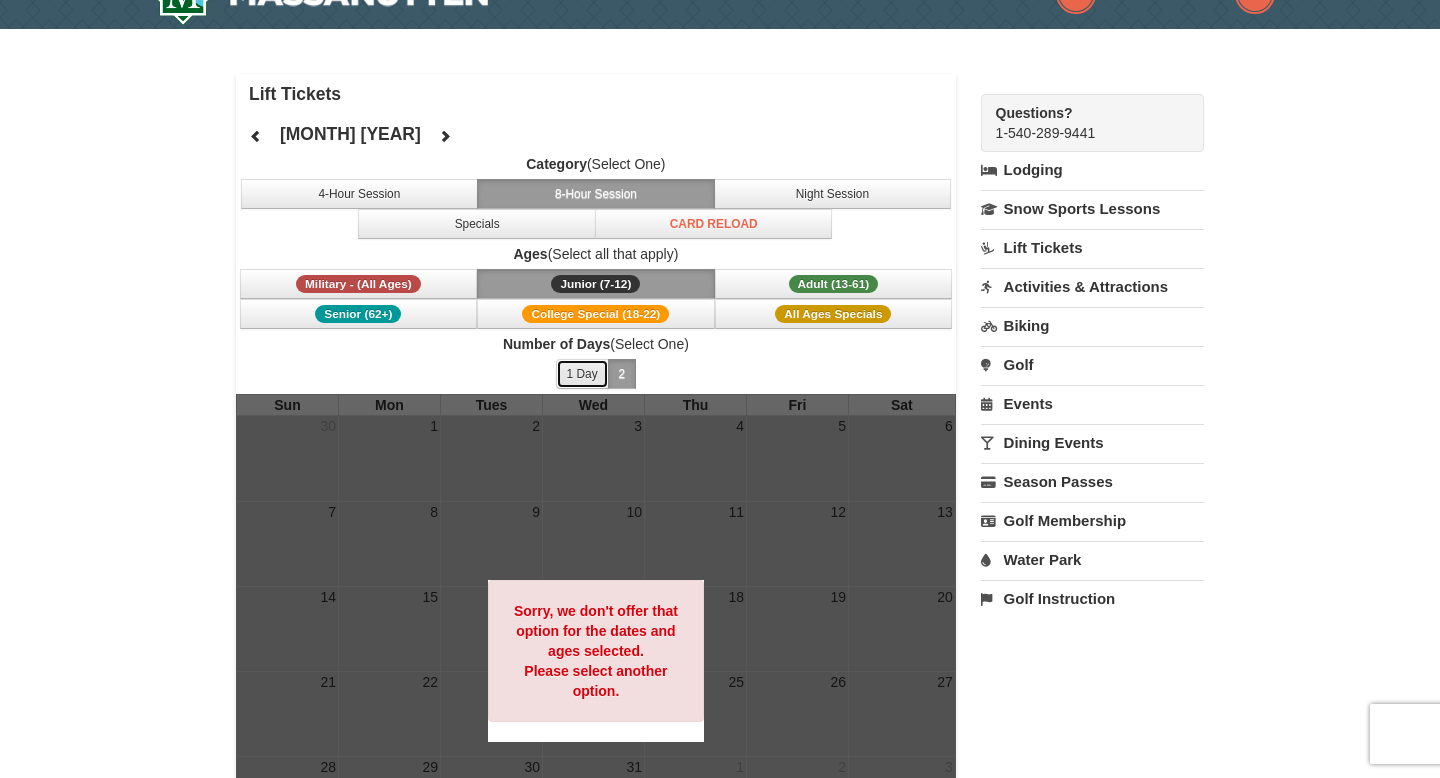 click on "1 Day" at bounding box center (582, 374) 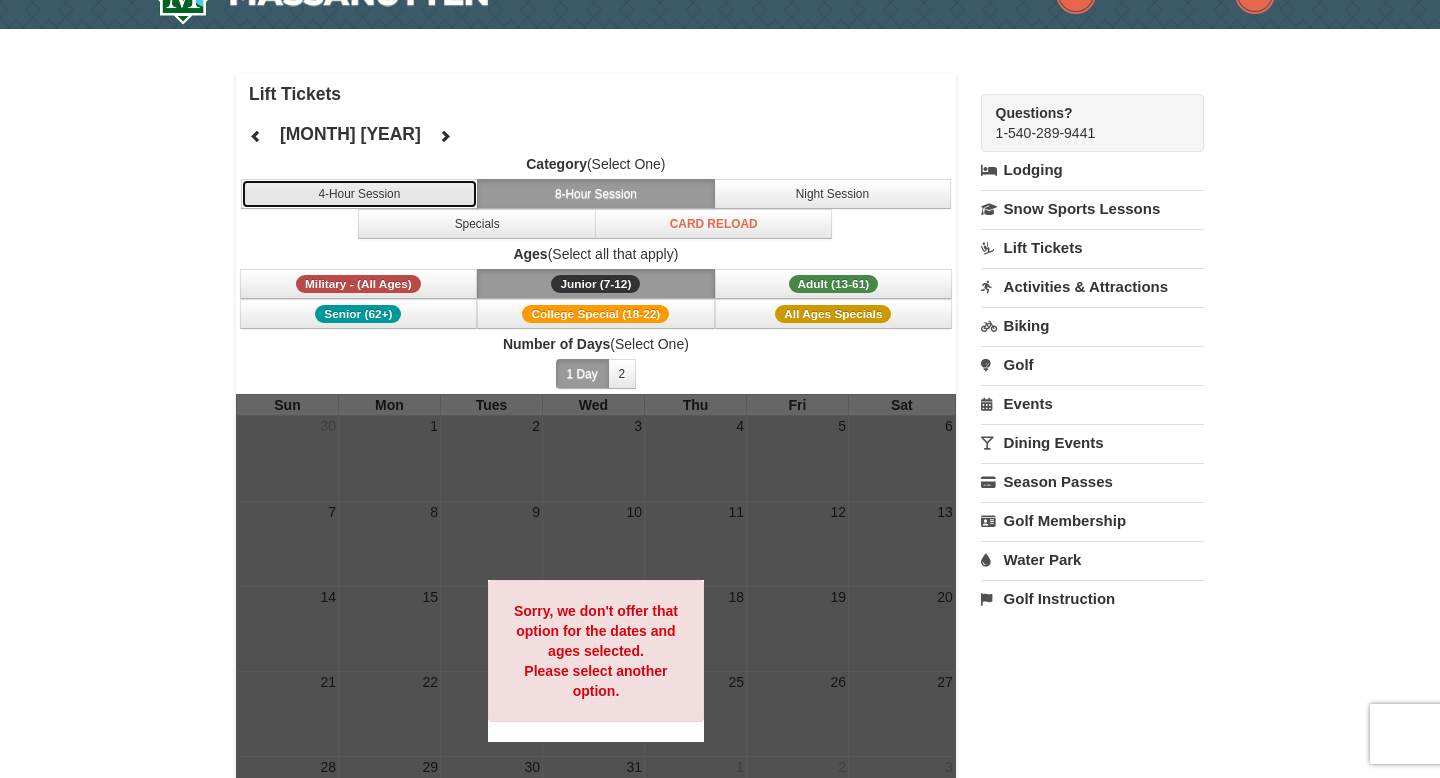 click on "4-Hour Session" at bounding box center (360, 194) 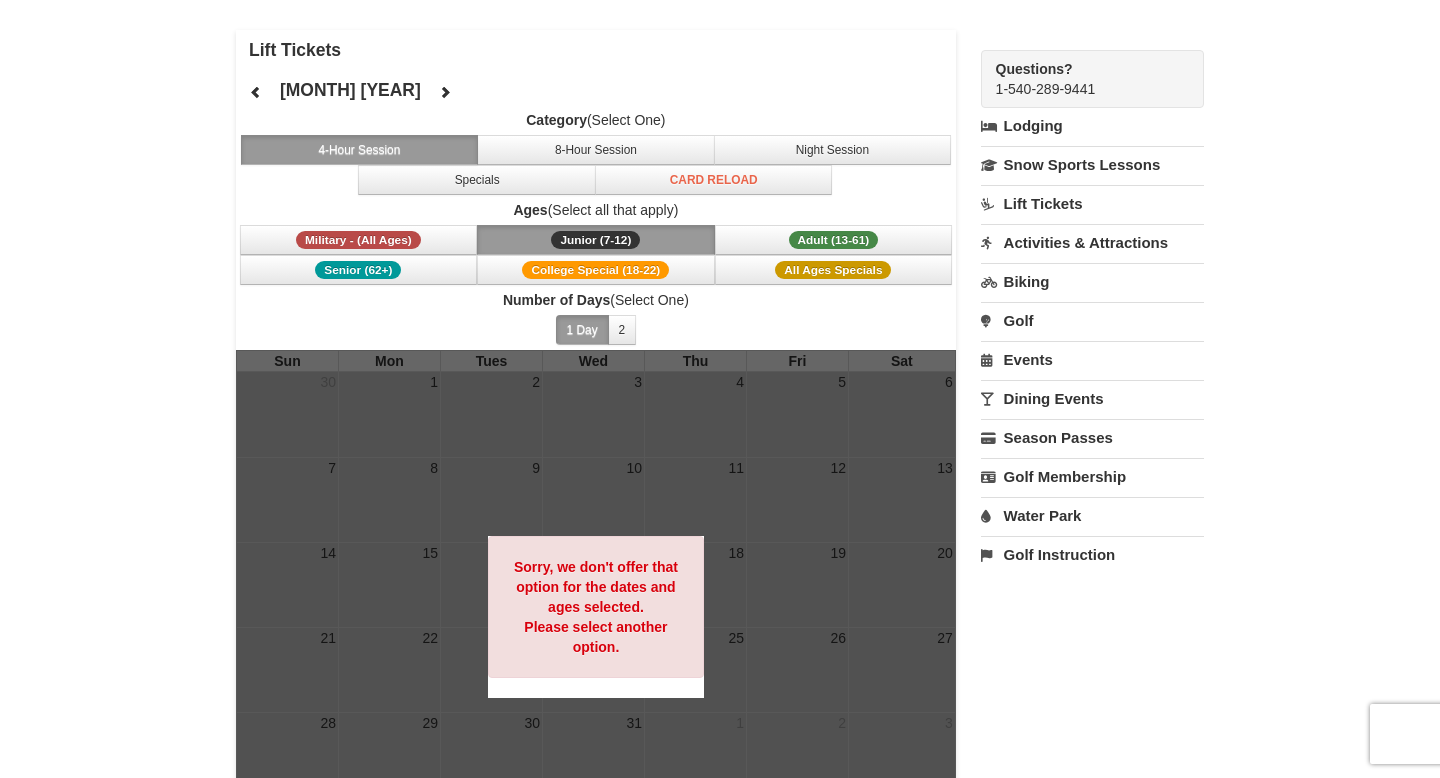 scroll, scrollTop: 86, scrollLeft: 0, axis: vertical 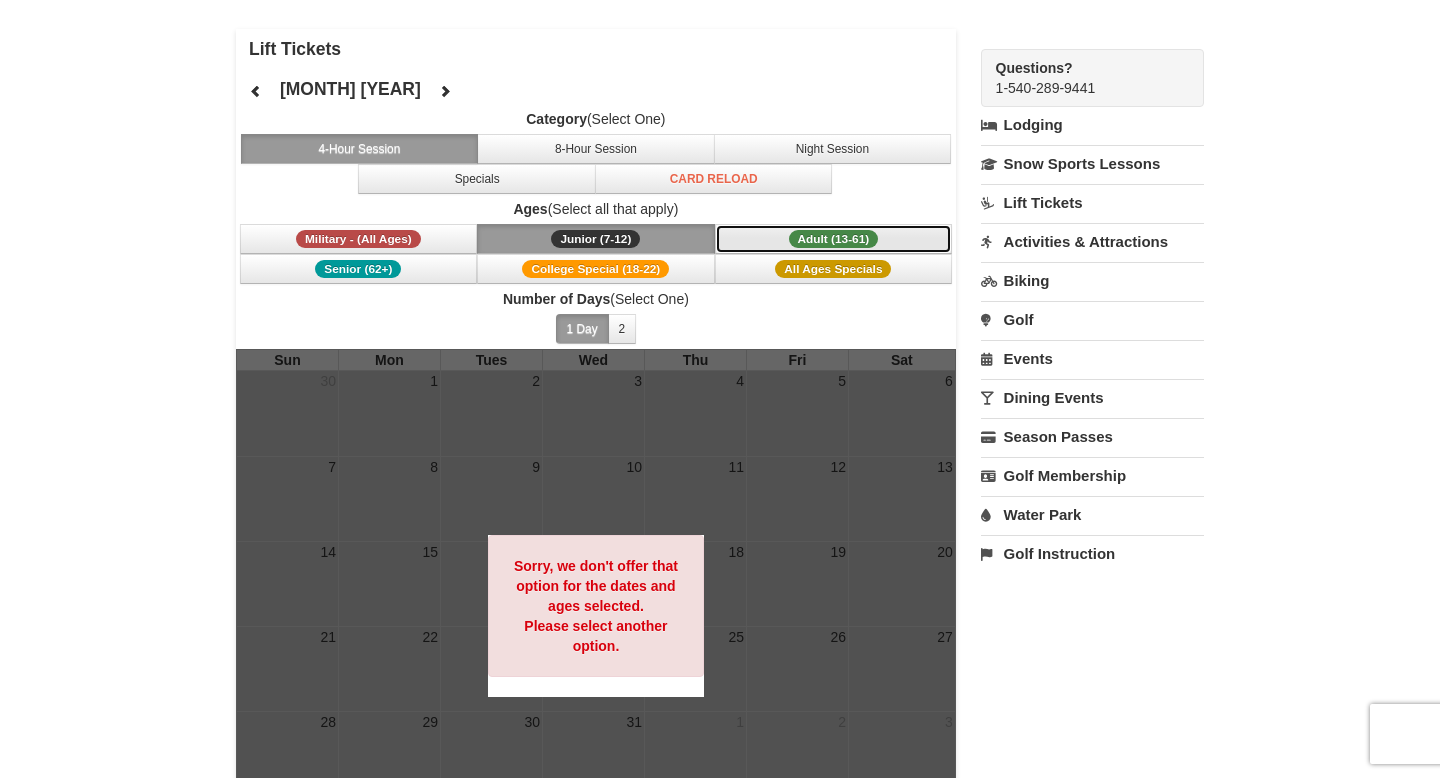 click on "Adult (13-61)" at bounding box center (834, 239) 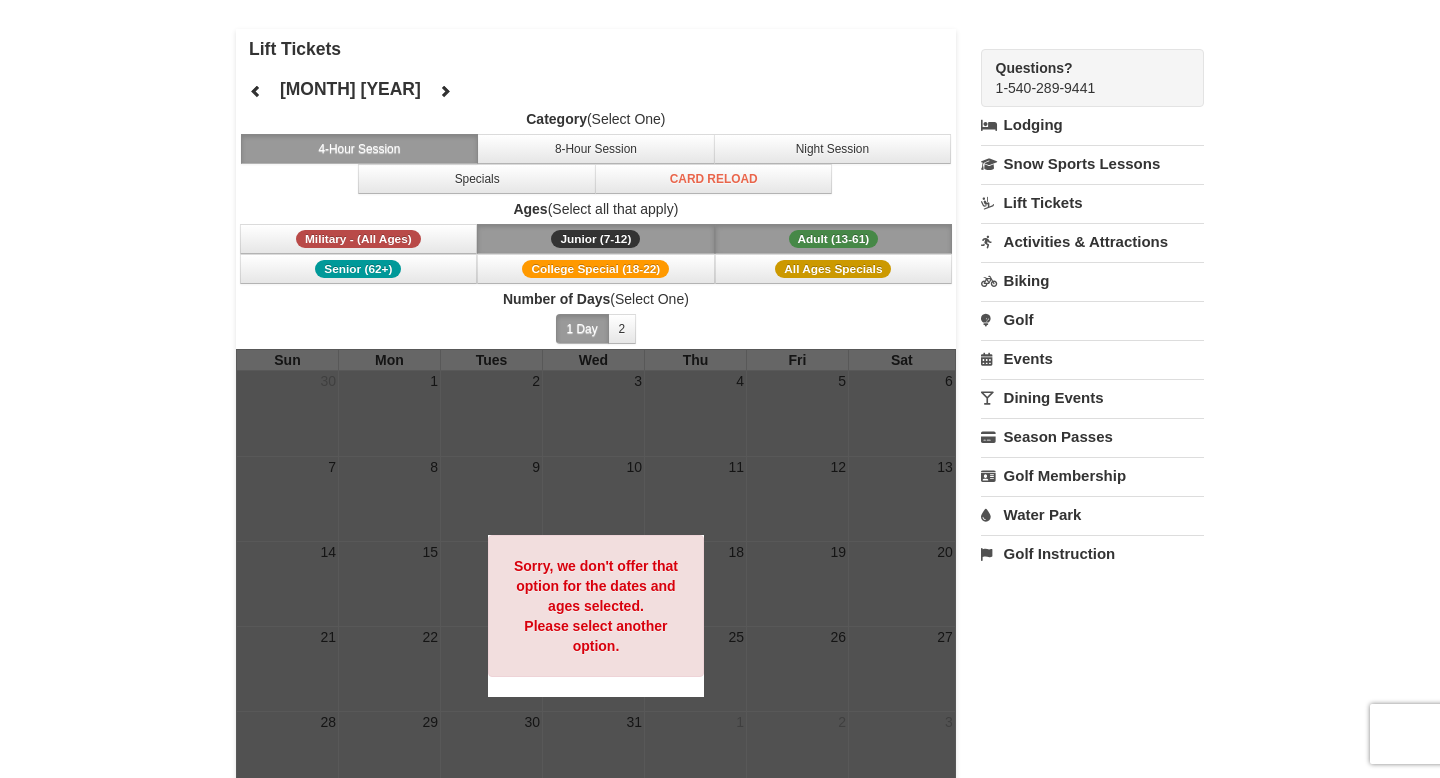 click on "Junior (7-12)" at bounding box center [595, 239] 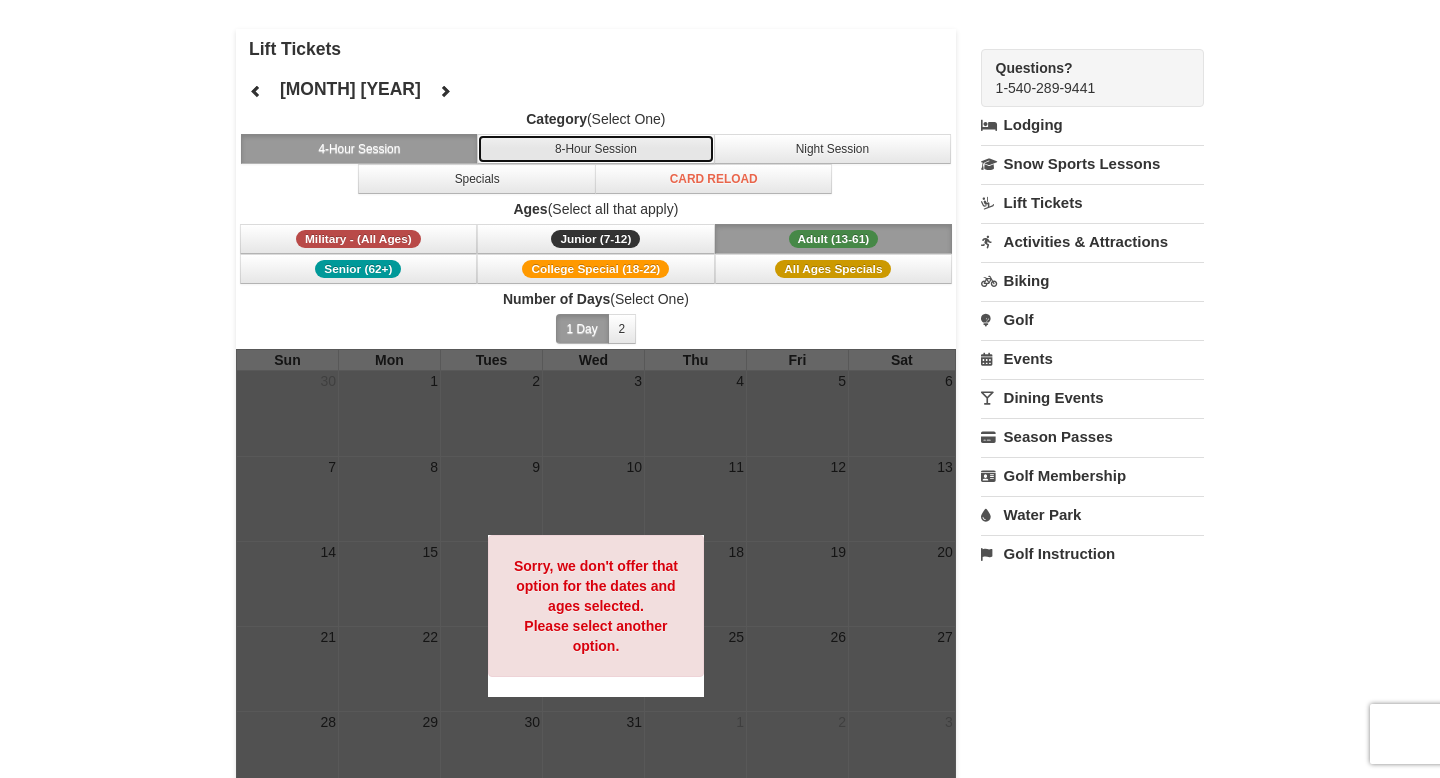 click on "8-Hour Session" at bounding box center (596, 149) 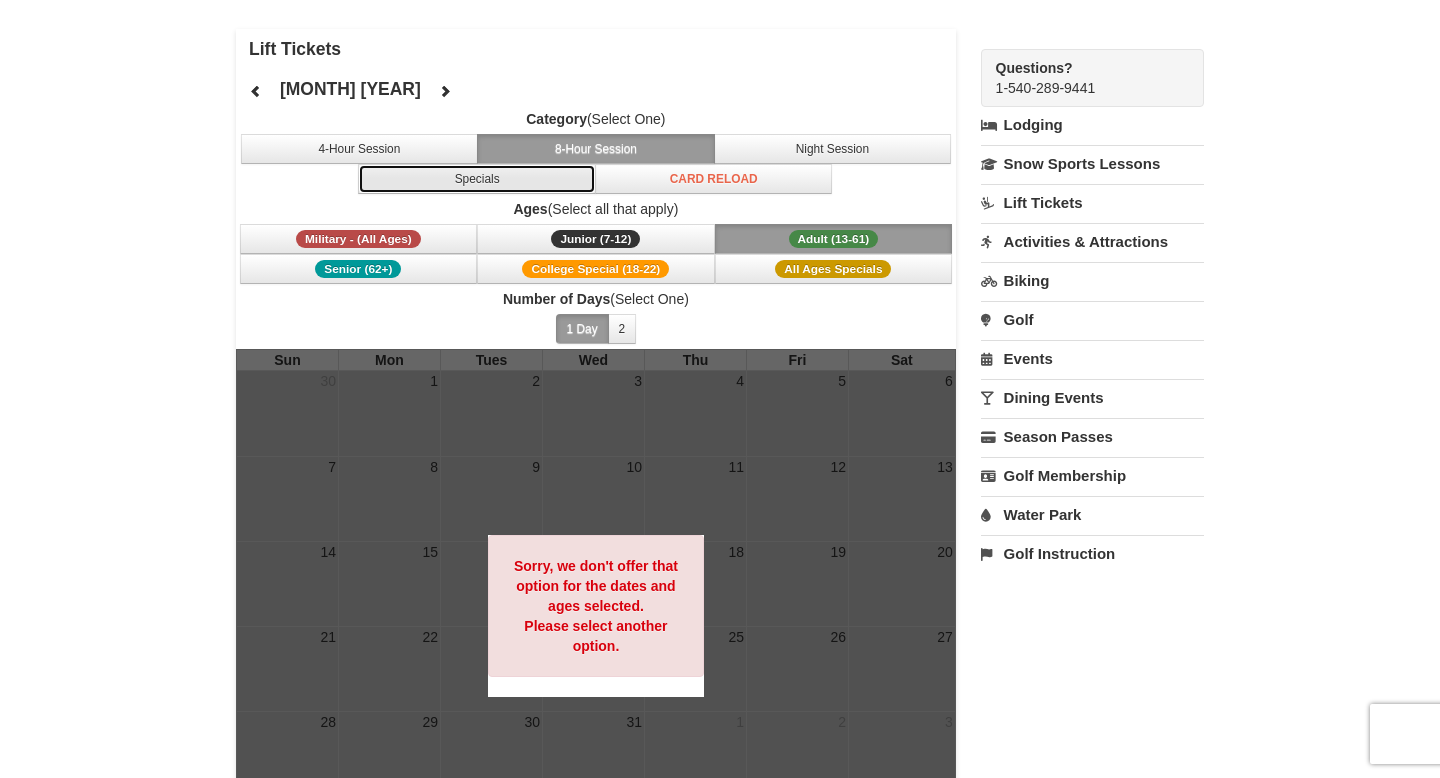 click on "Specials" at bounding box center (477, 179) 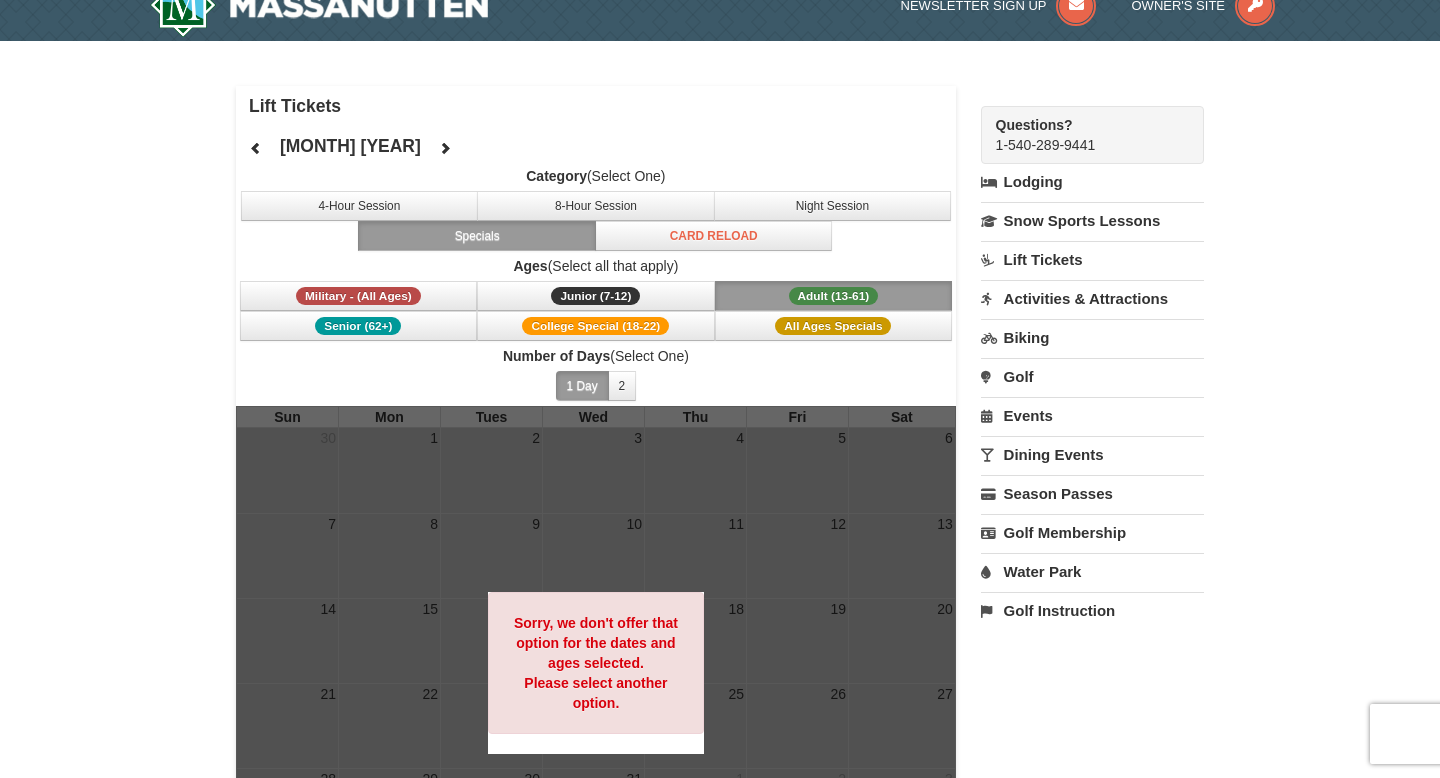 scroll, scrollTop: 0, scrollLeft: 0, axis: both 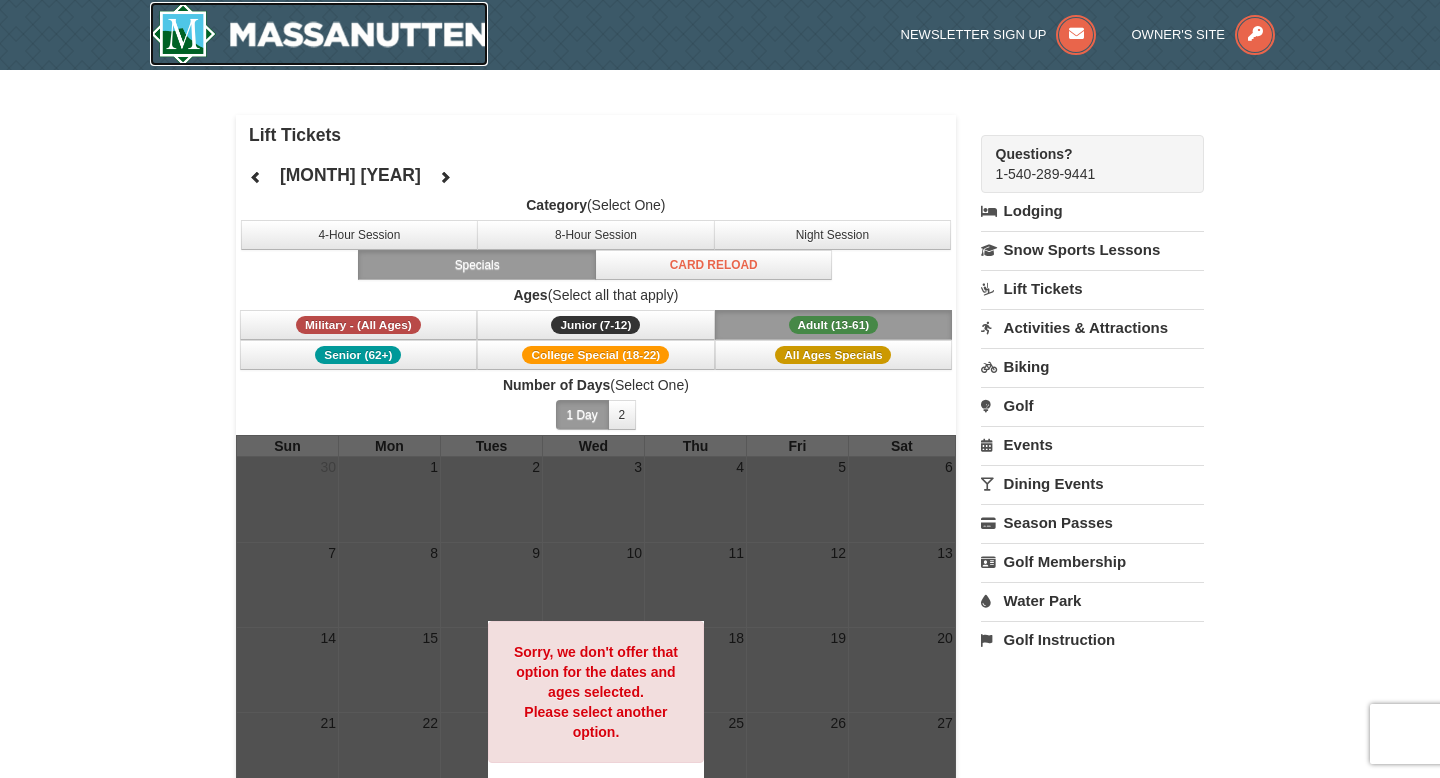 click at bounding box center (319, 34) 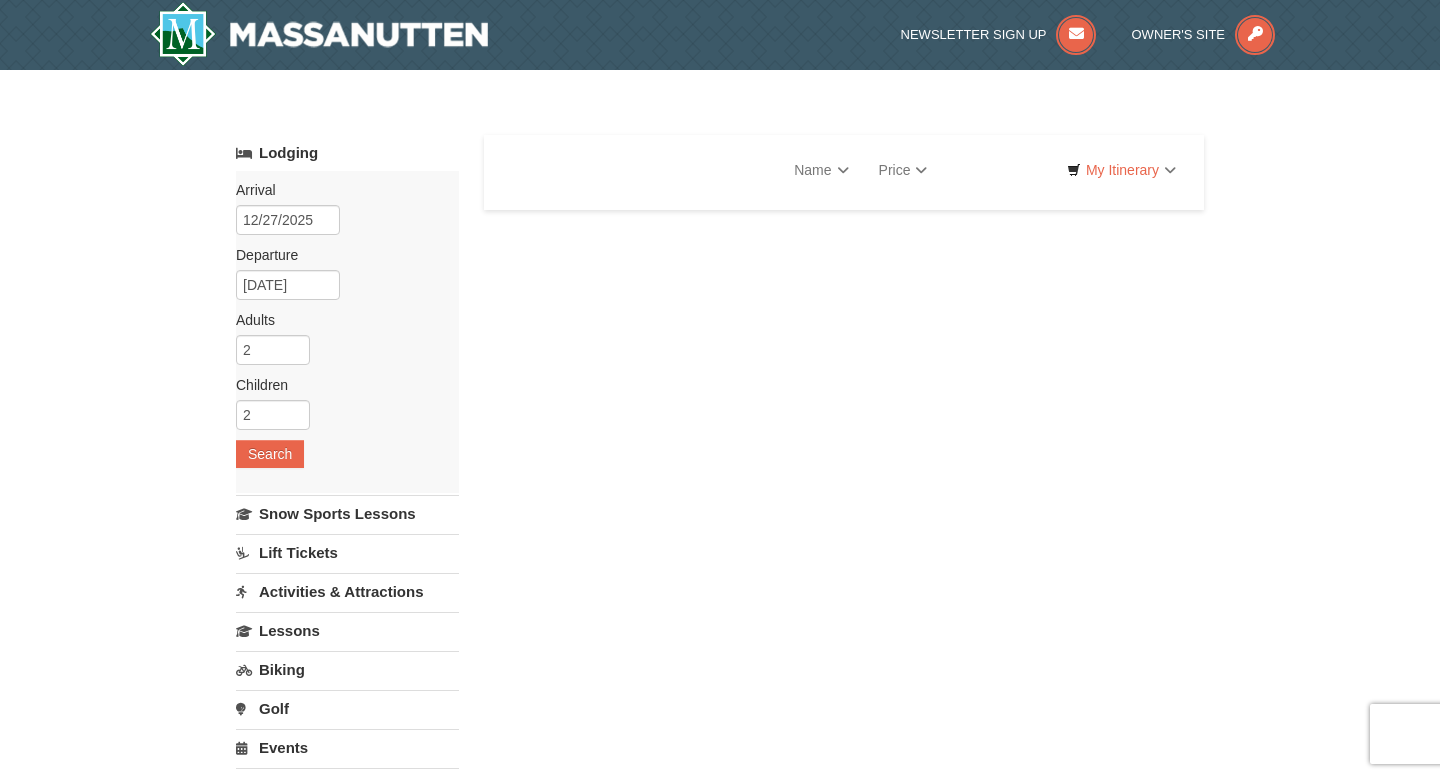 scroll, scrollTop: 0, scrollLeft: 0, axis: both 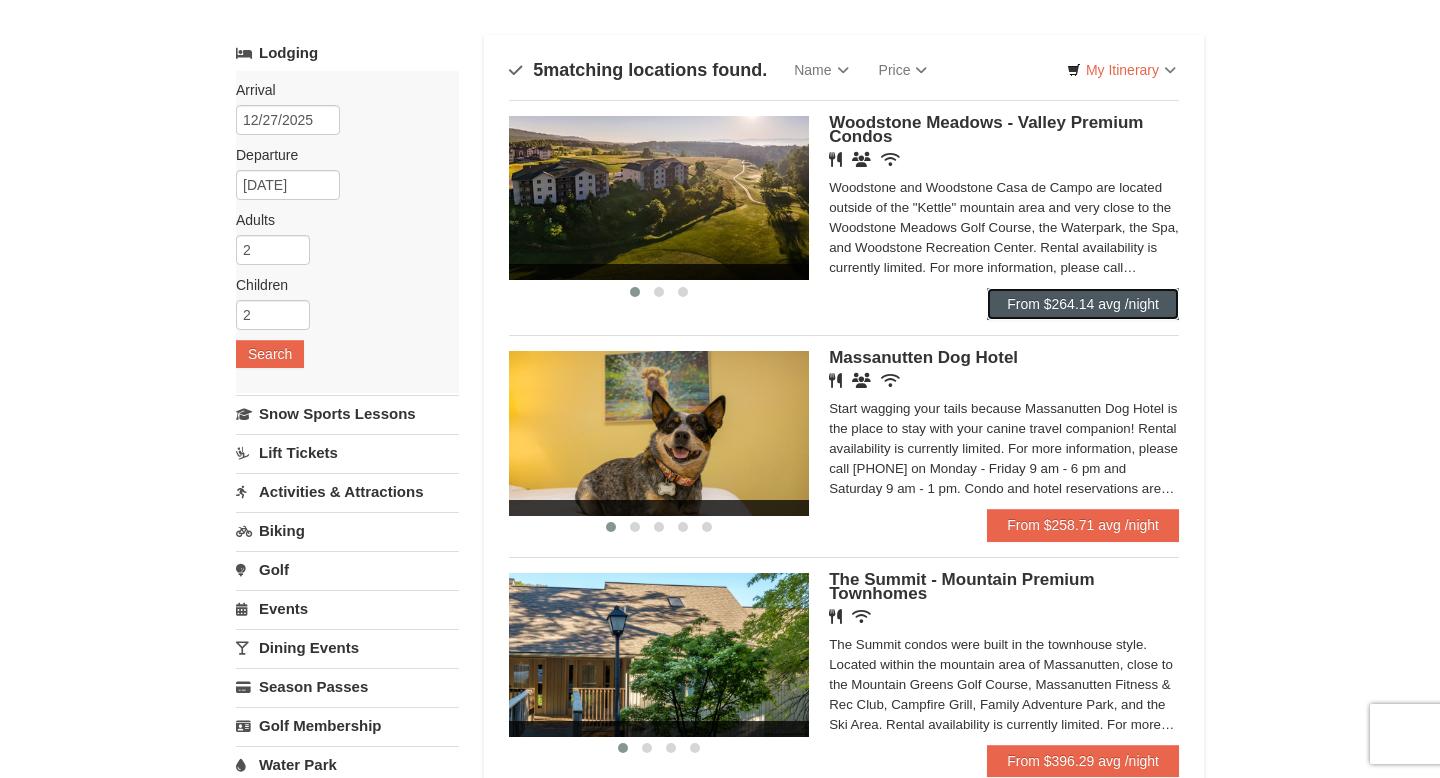 click on "From $264.14 avg /night" at bounding box center (1083, 304) 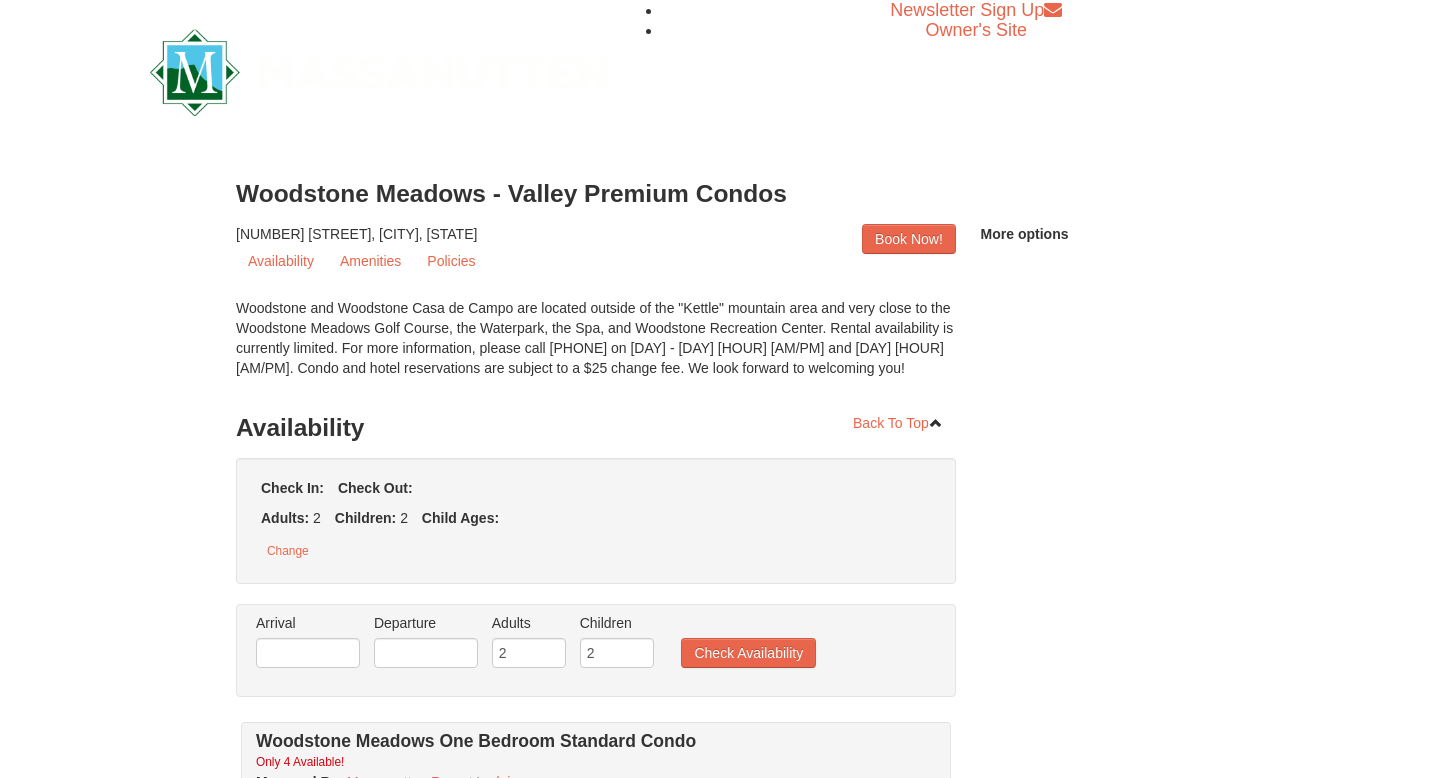 scroll, scrollTop: 0, scrollLeft: 0, axis: both 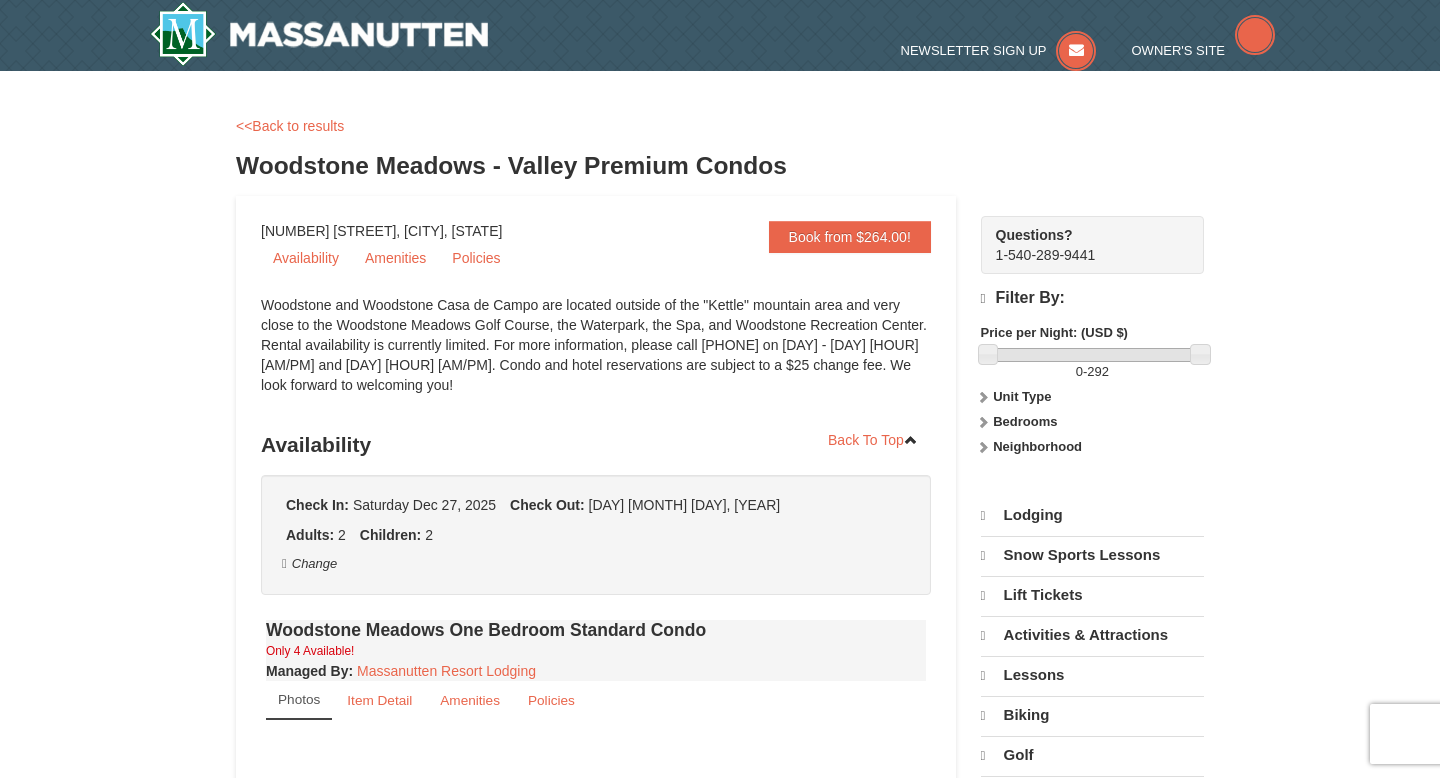 select on "8" 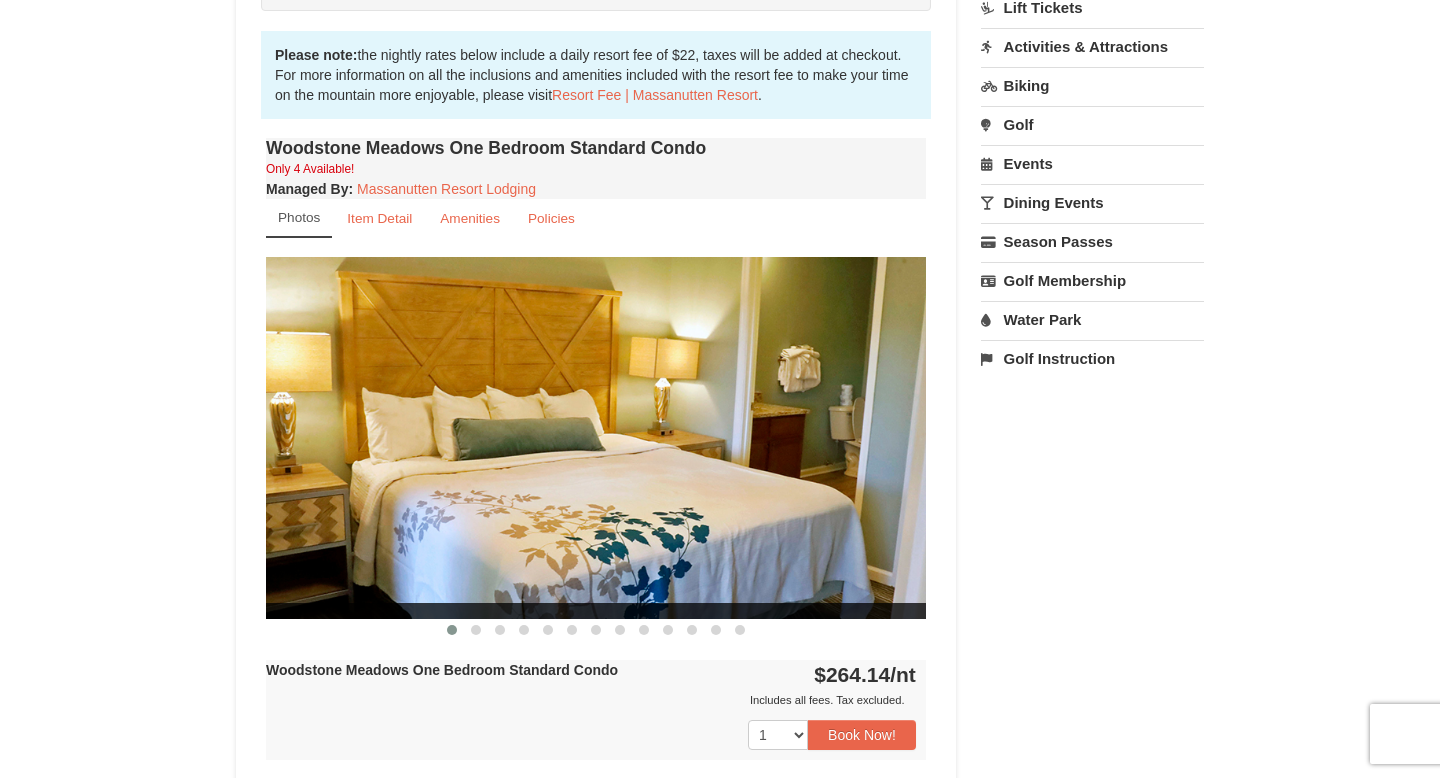 scroll, scrollTop: 593, scrollLeft: 0, axis: vertical 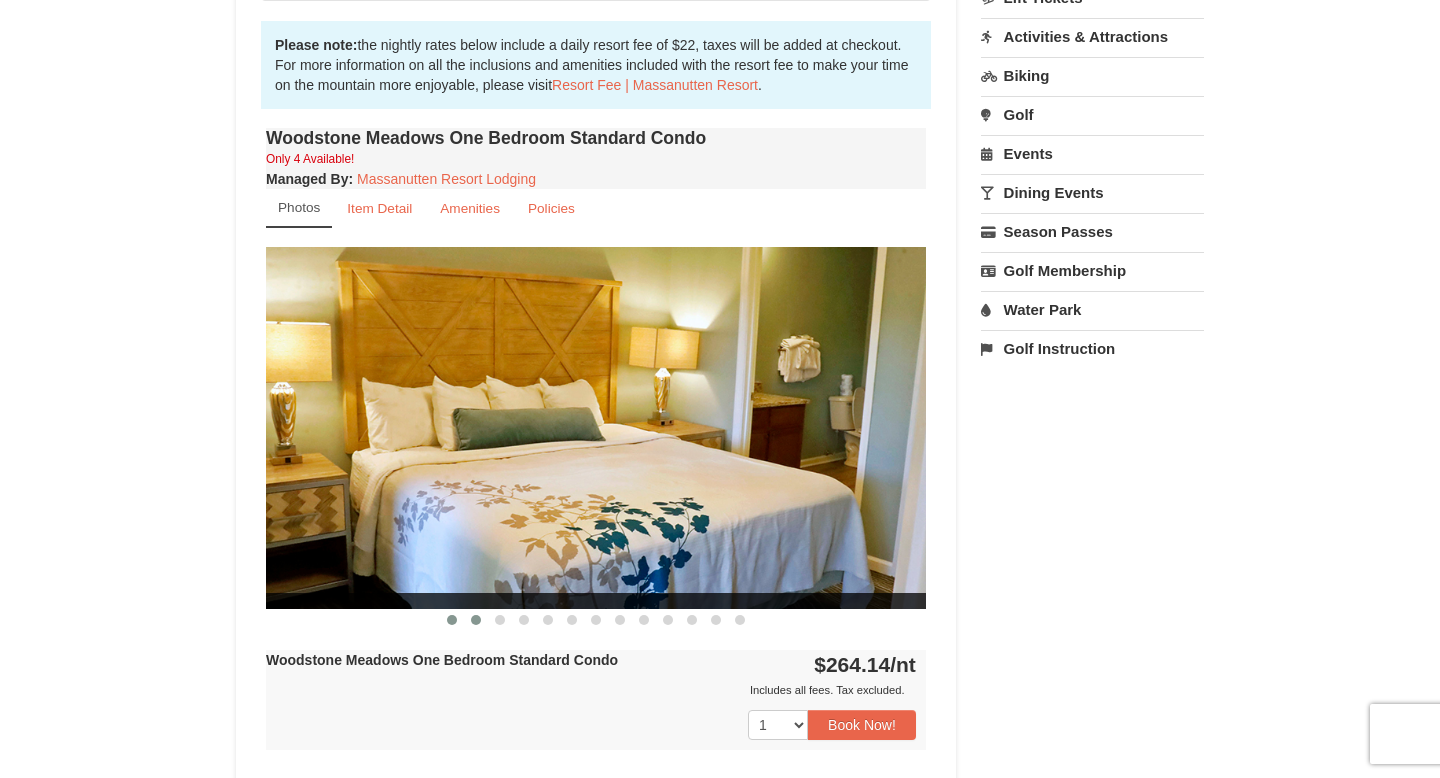 click at bounding box center [476, 620] 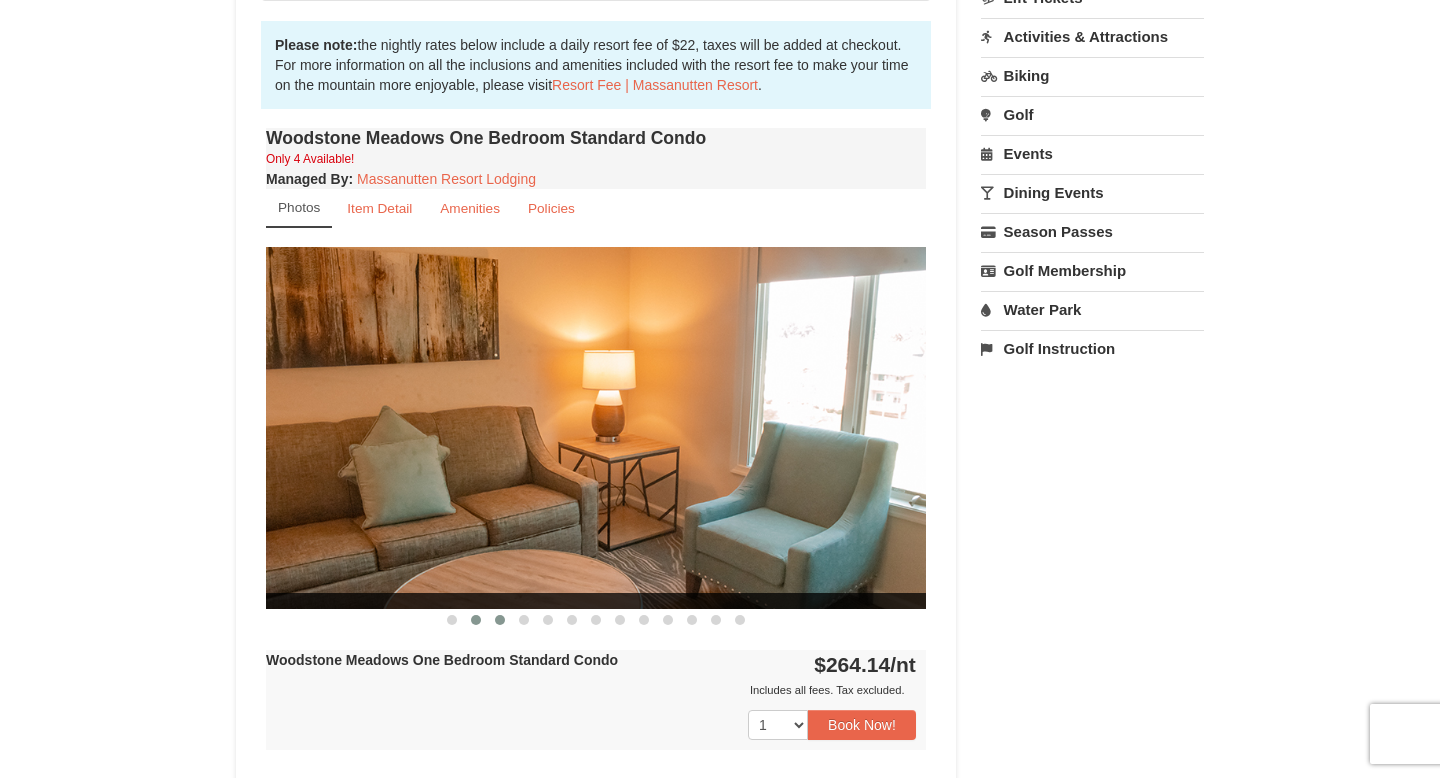 click at bounding box center [500, 620] 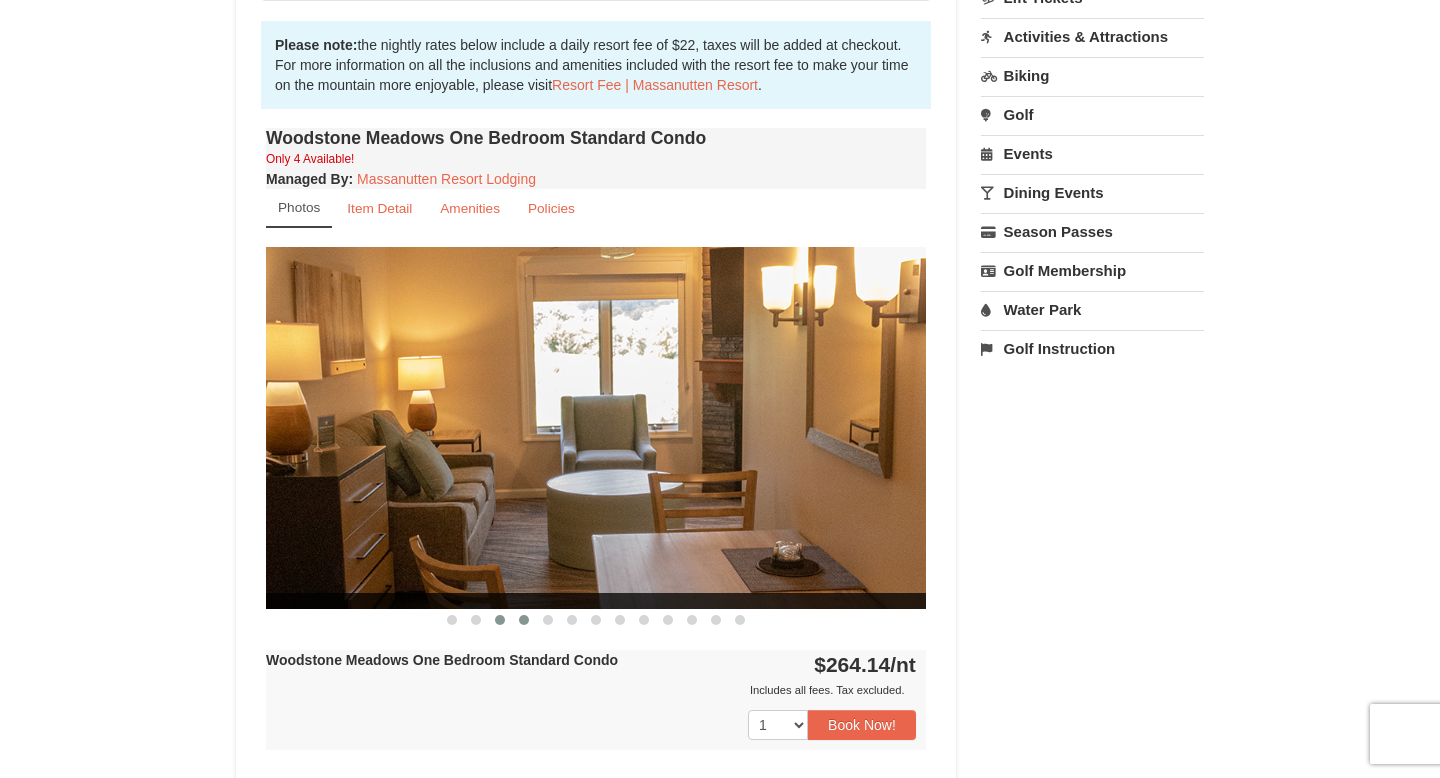 click at bounding box center (524, 620) 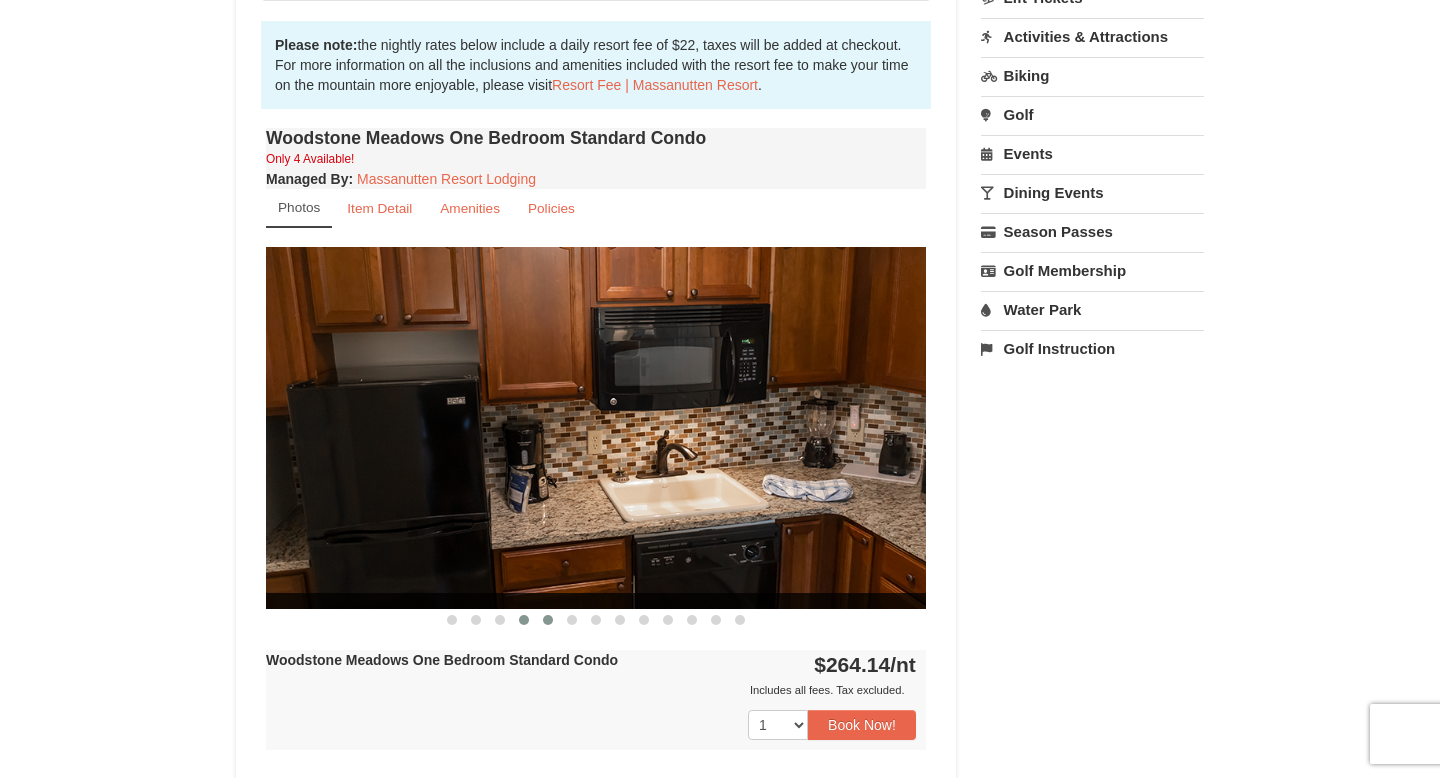 click at bounding box center [548, 620] 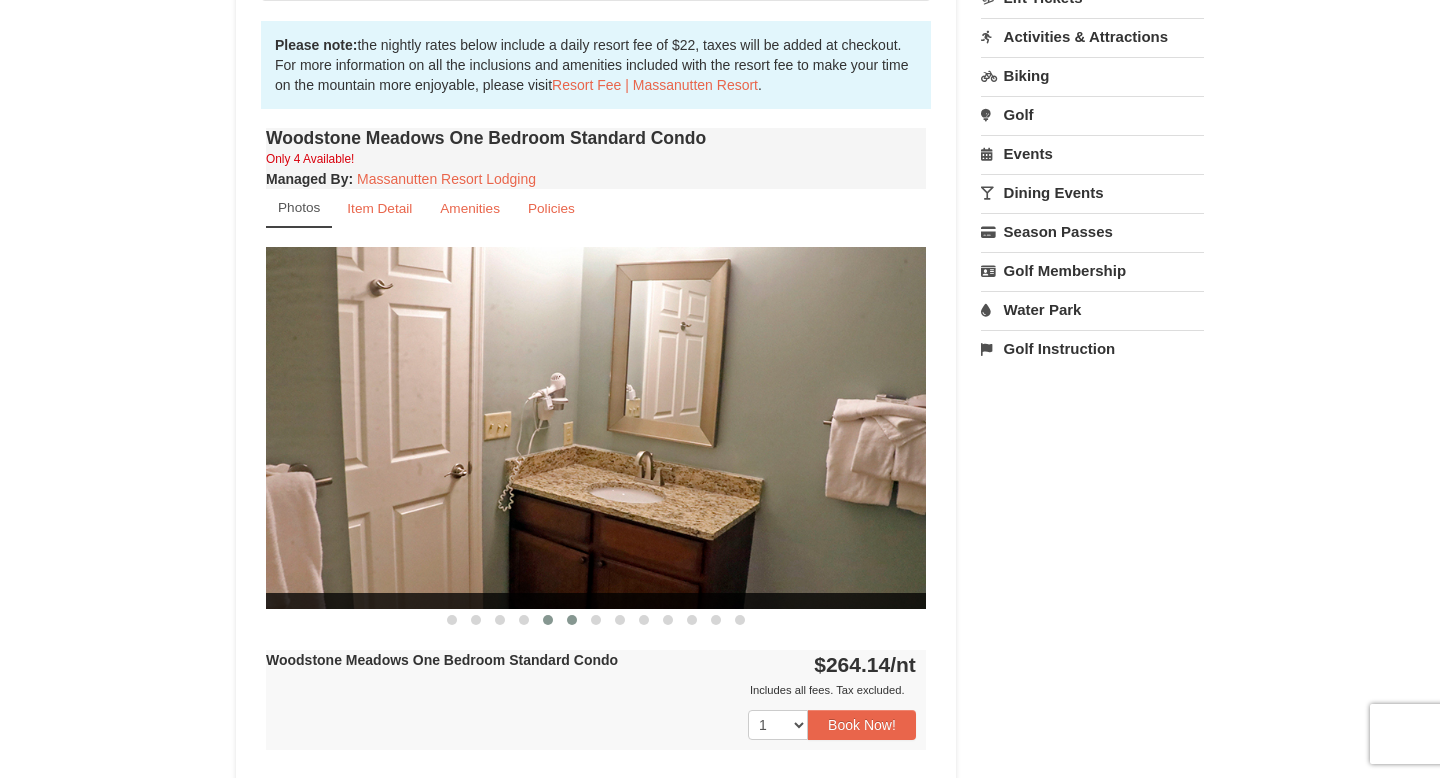 click at bounding box center (572, 620) 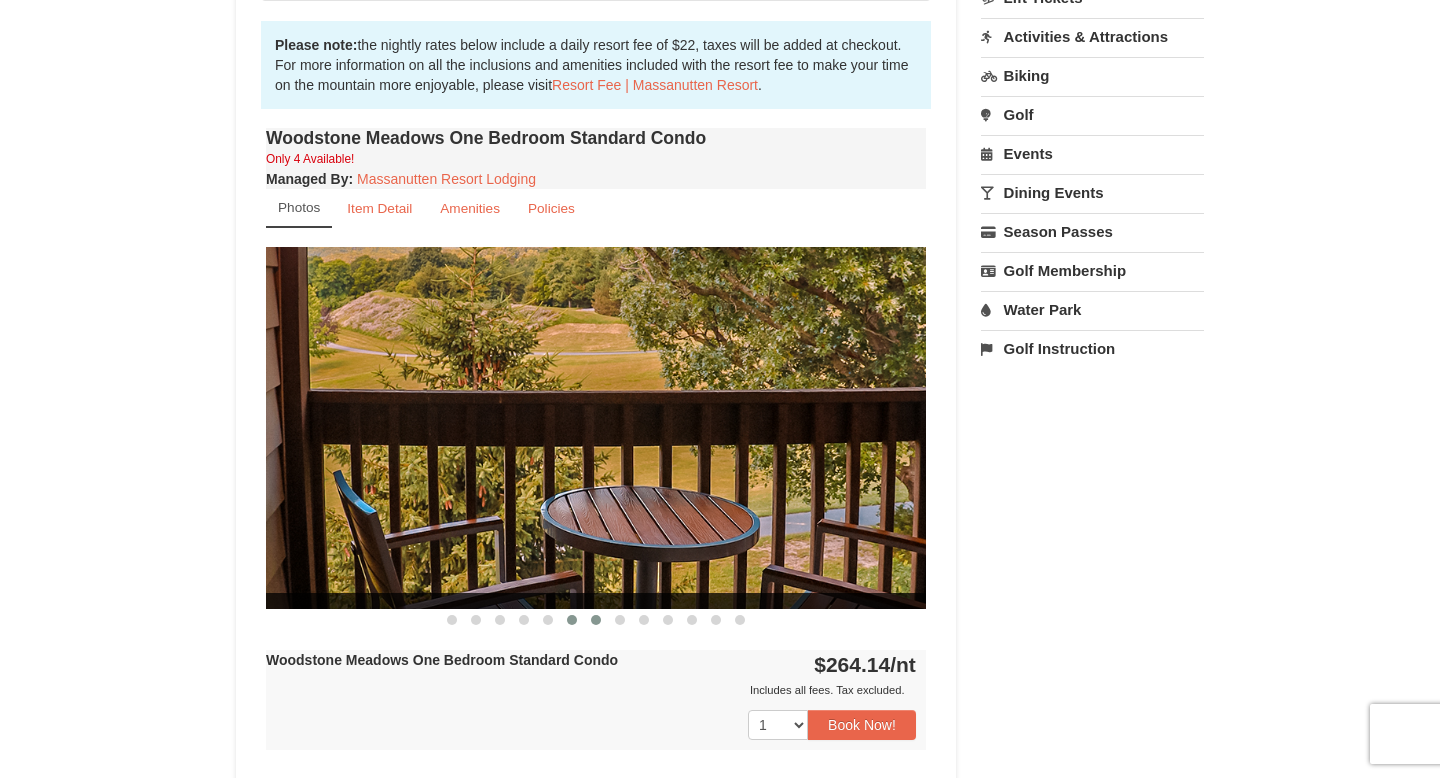click at bounding box center [596, 620] 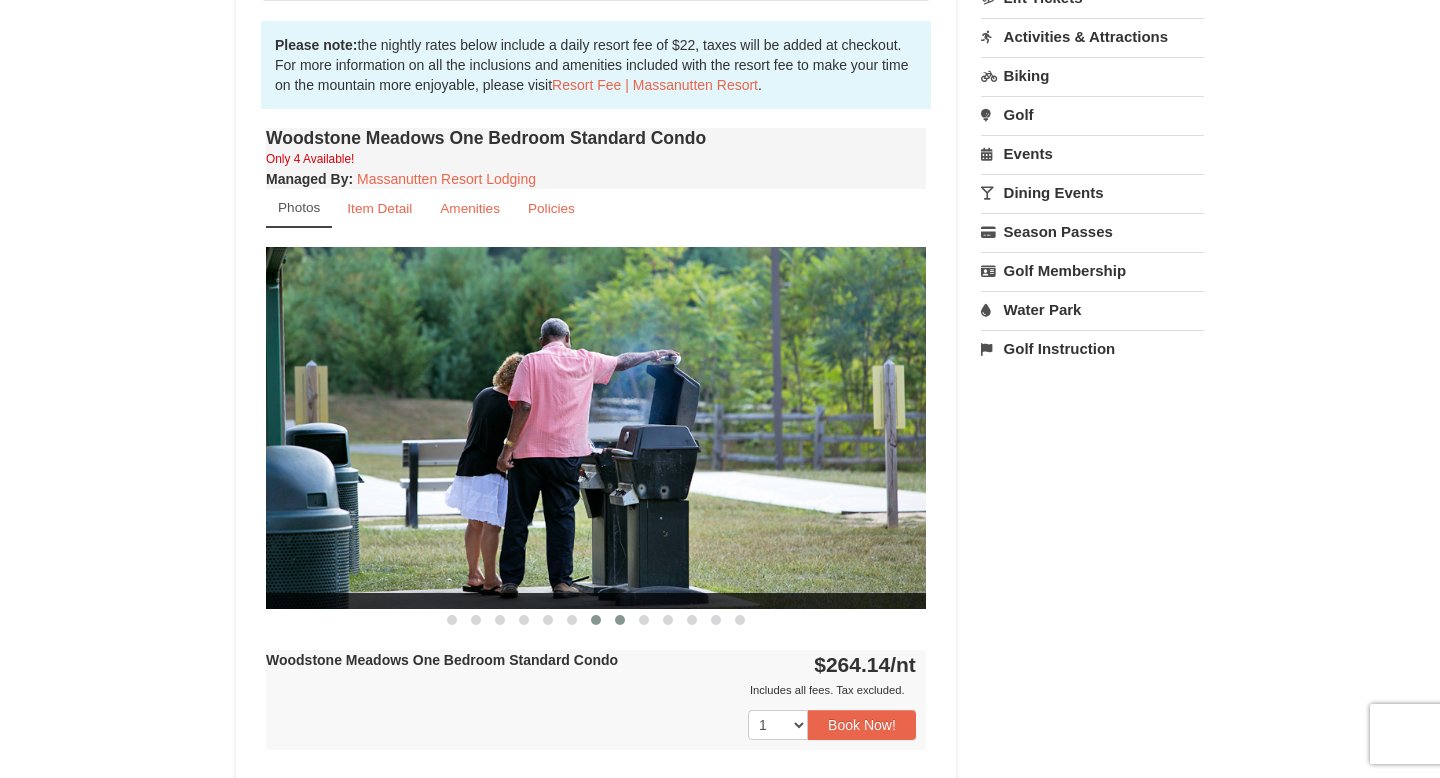 click at bounding box center [620, 620] 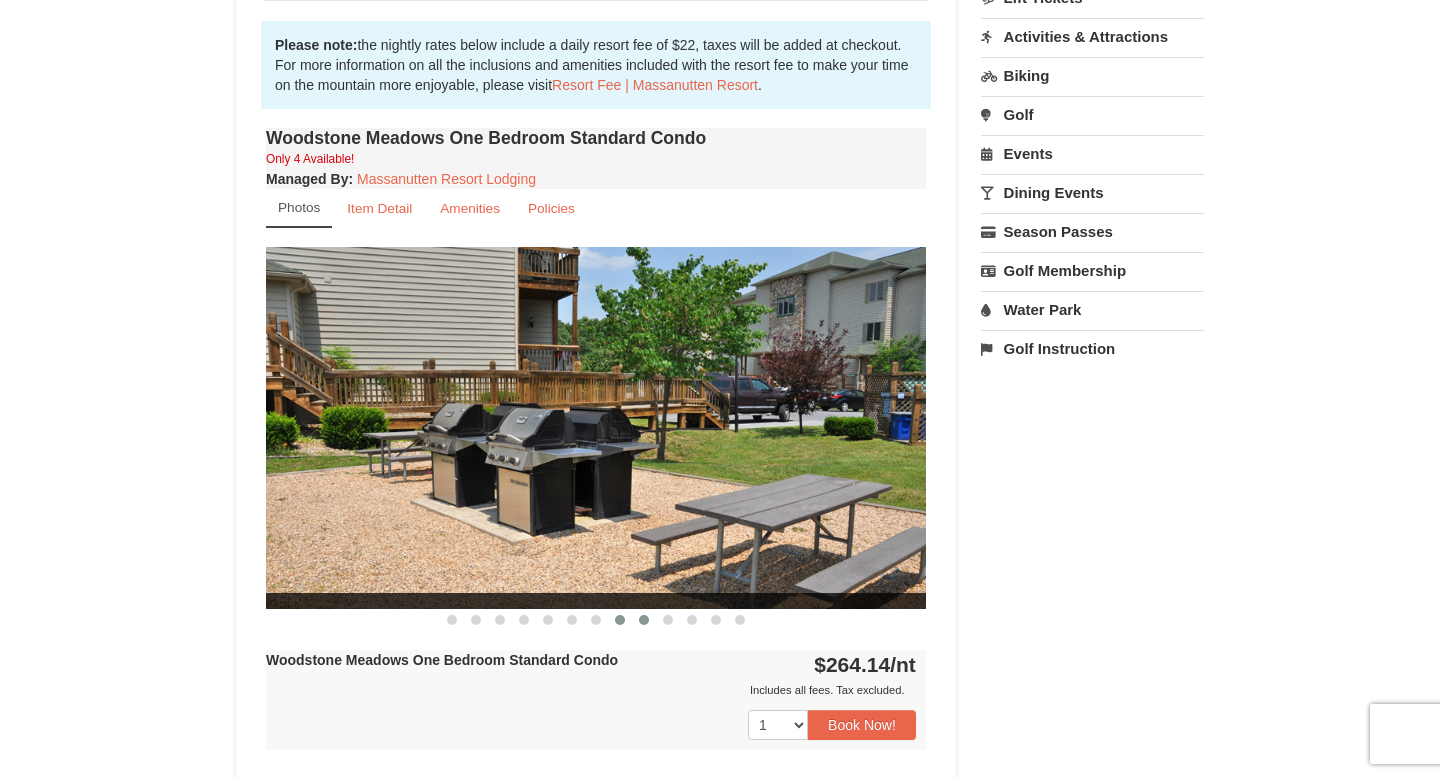 click at bounding box center [644, 620] 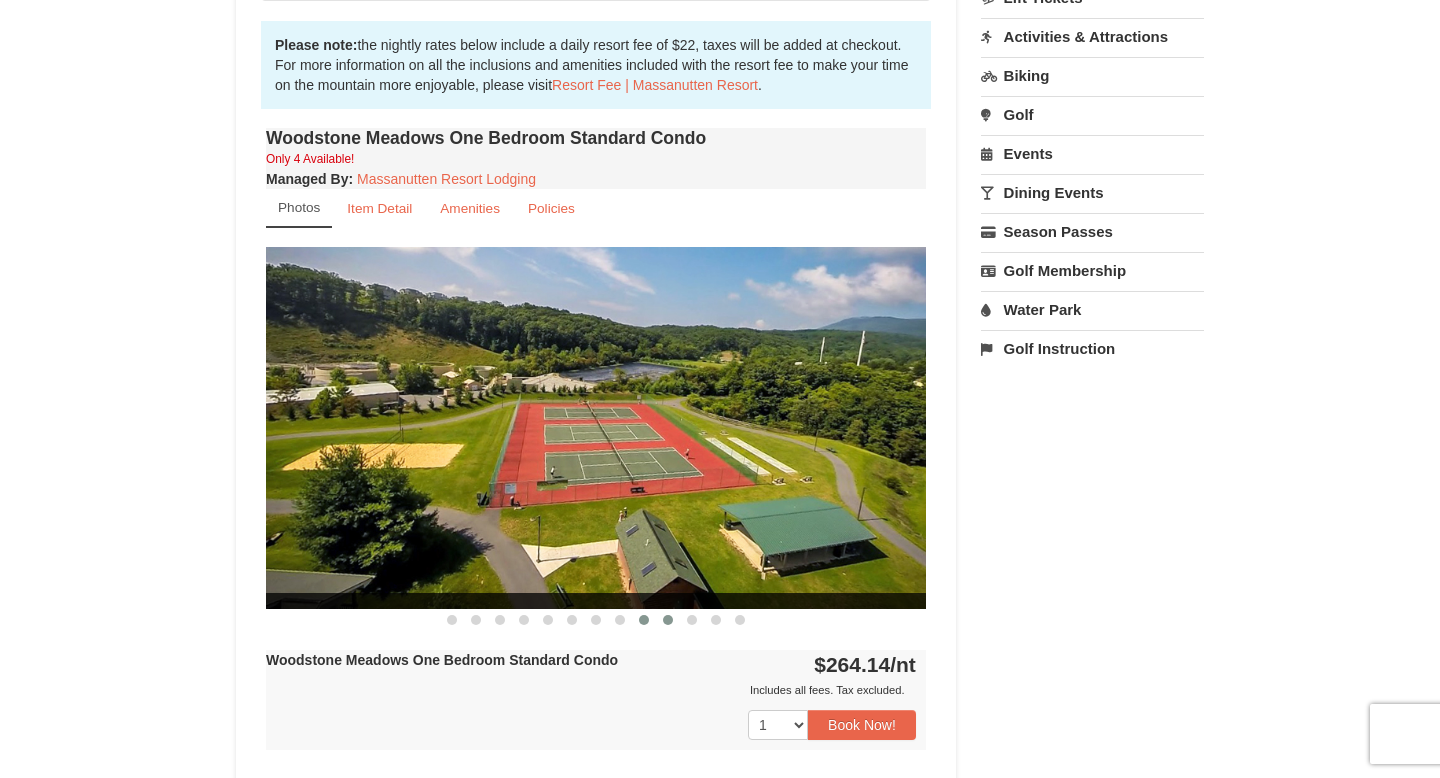 click at bounding box center [668, 620] 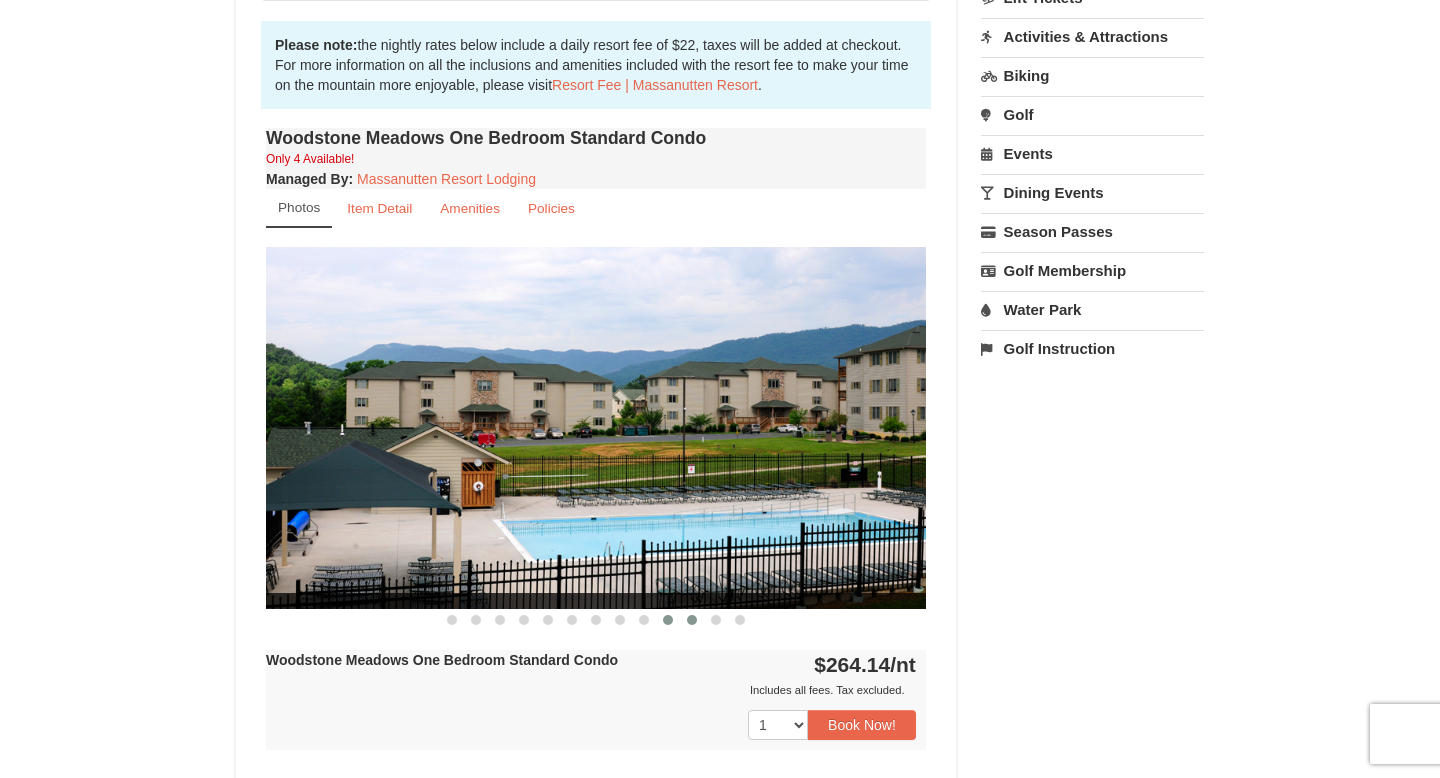 click at bounding box center (692, 620) 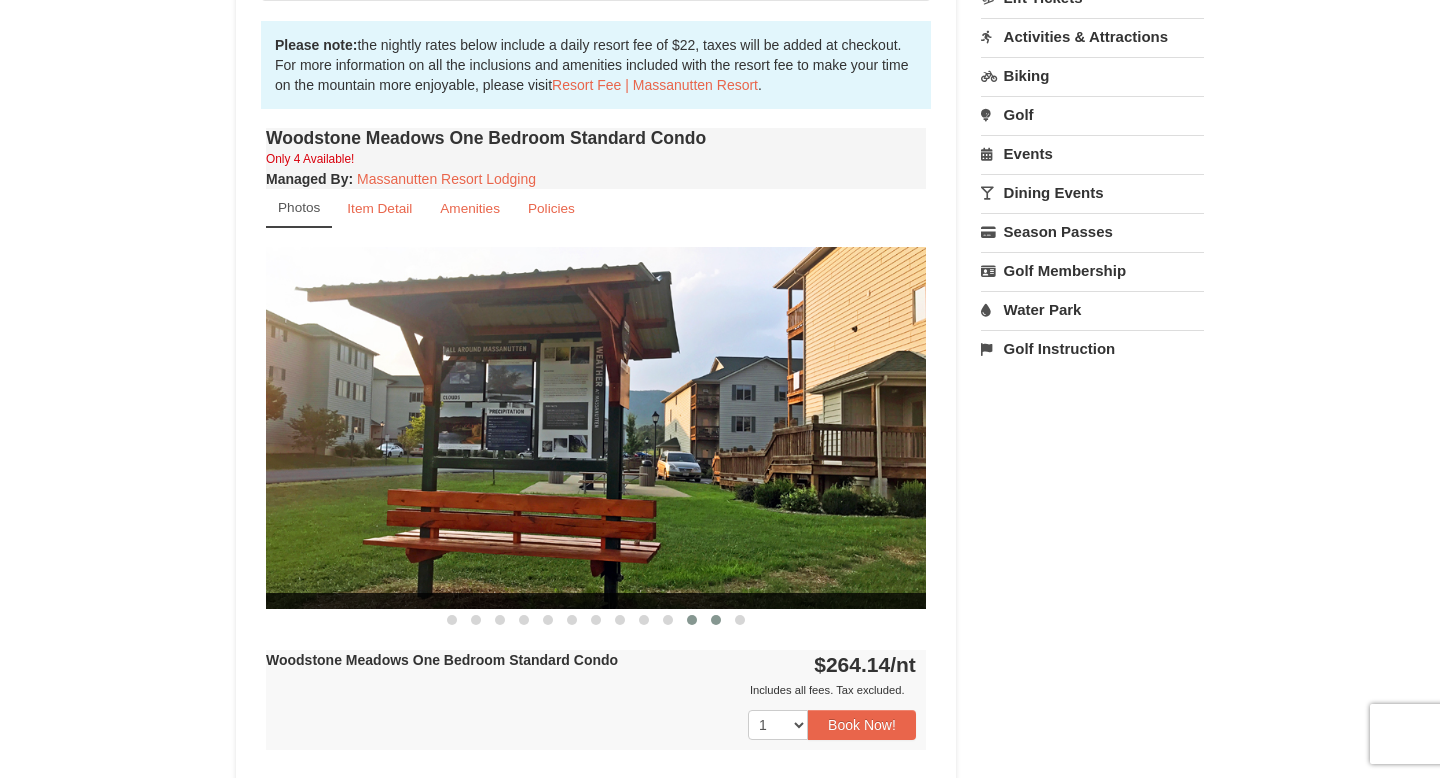 click at bounding box center (716, 620) 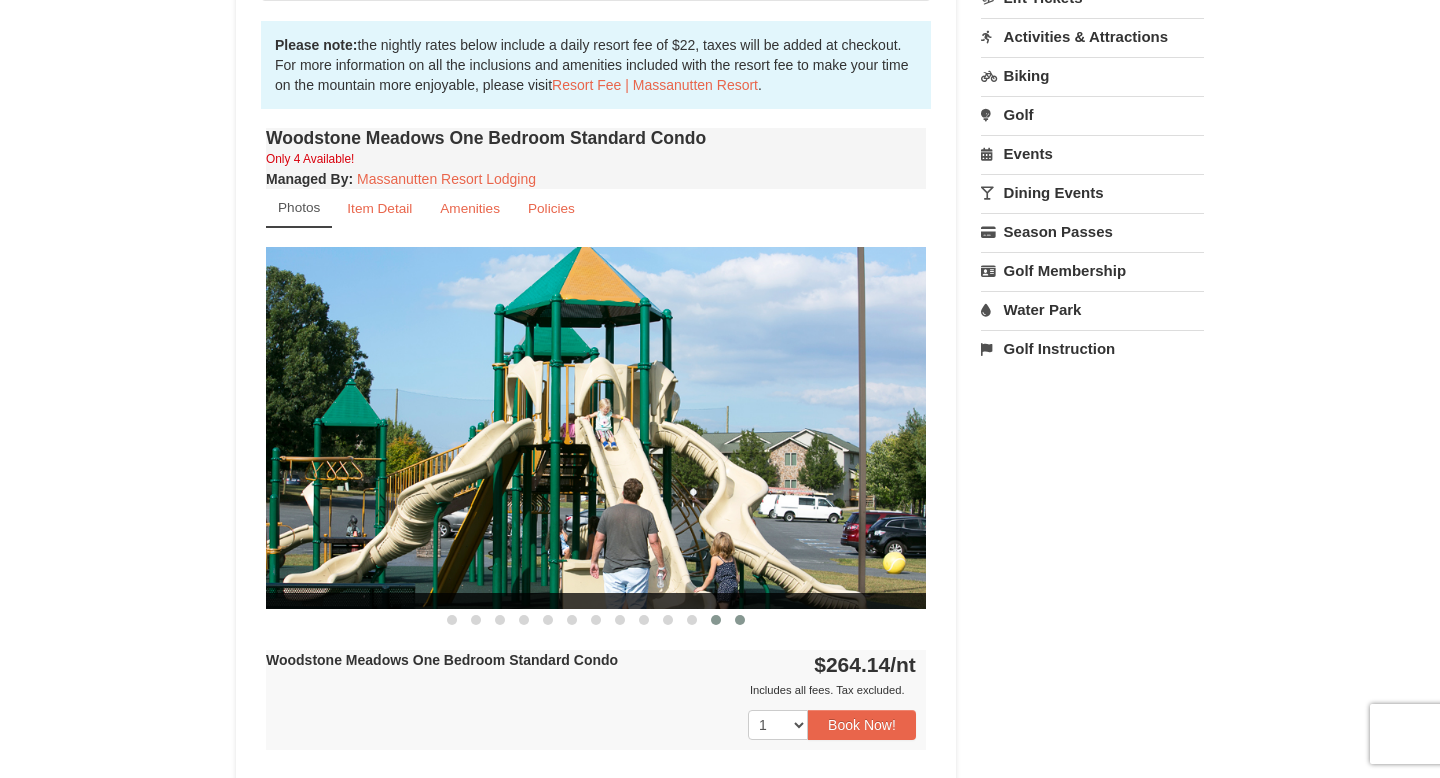 click at bounding box center [740, 620] 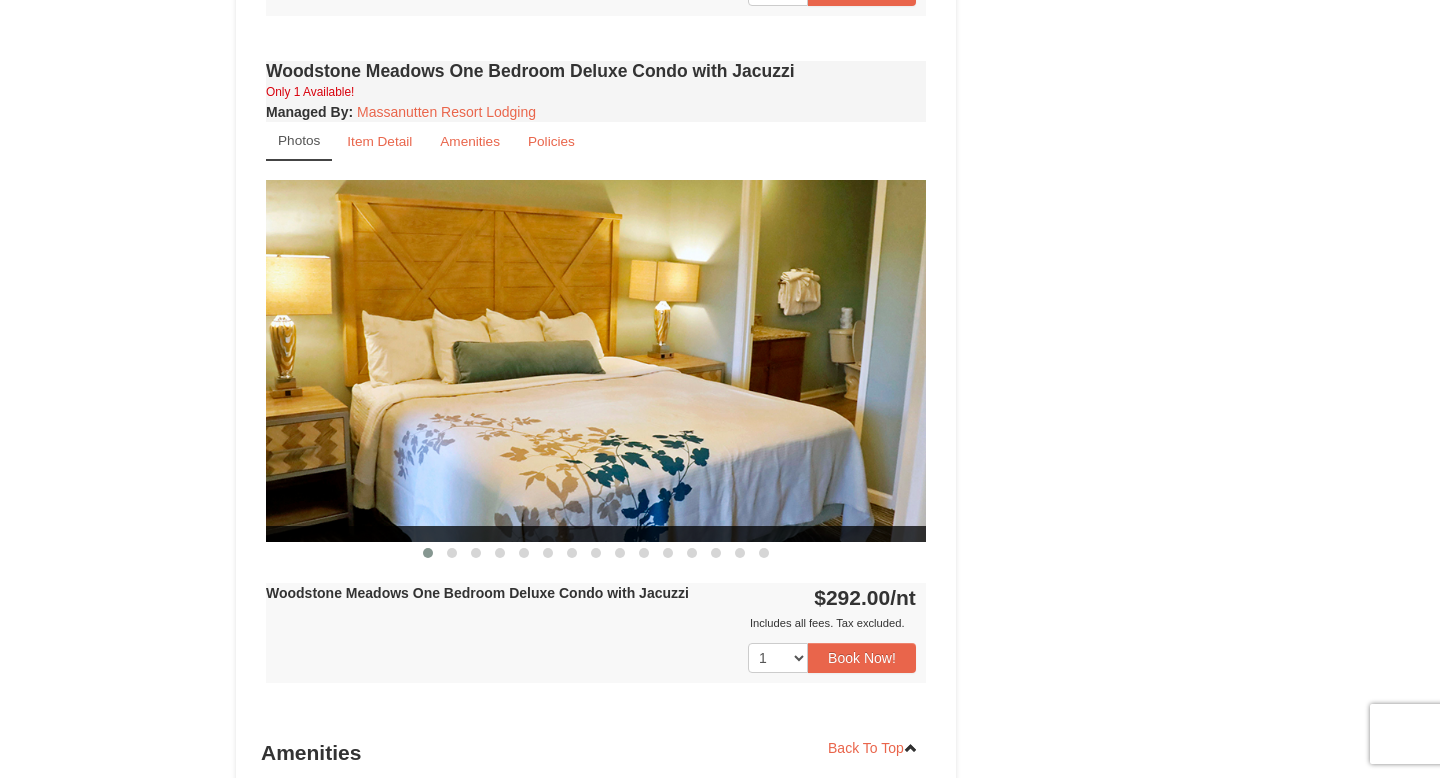 scroll, scrollTop: 1320, scrollLeft: 0, axis: vertical 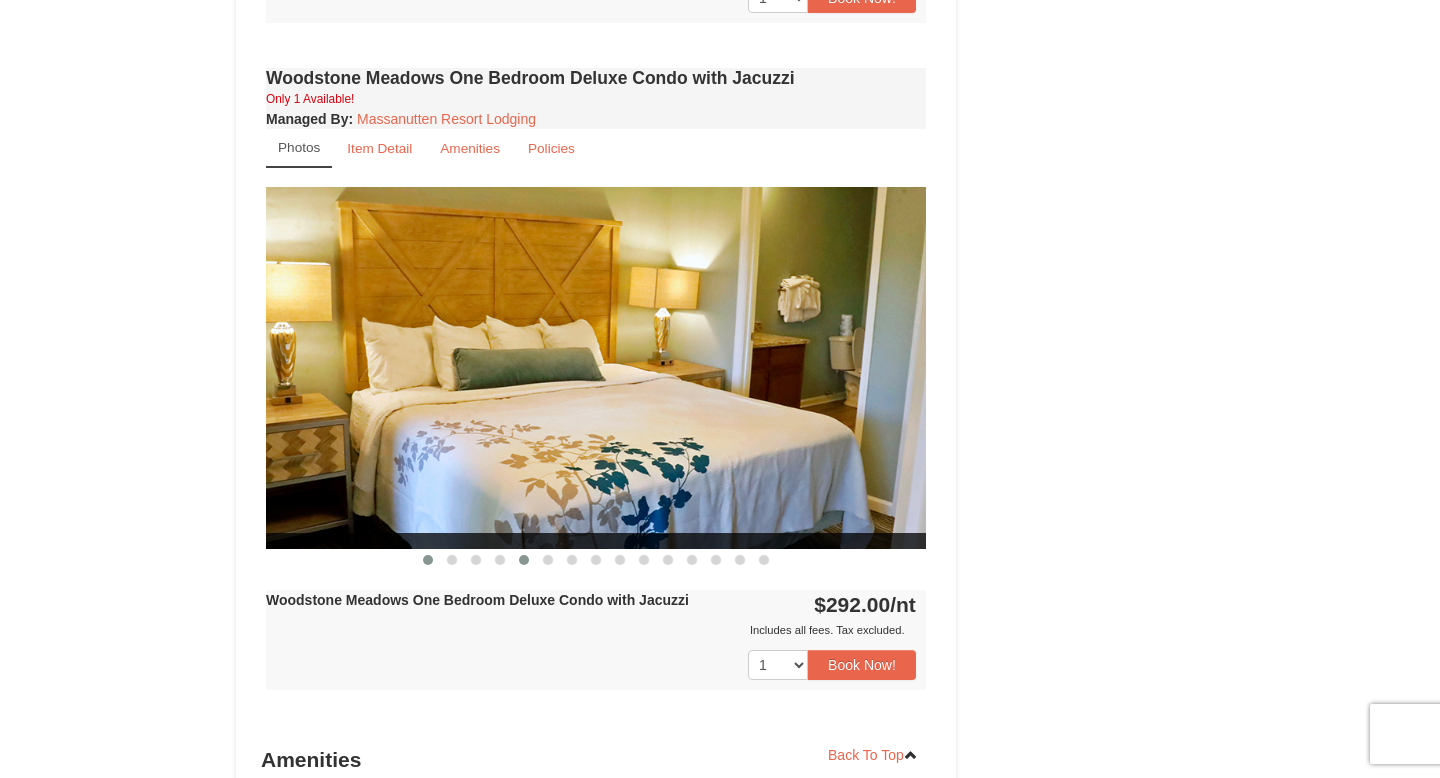 click at bounding box center [524, 560] 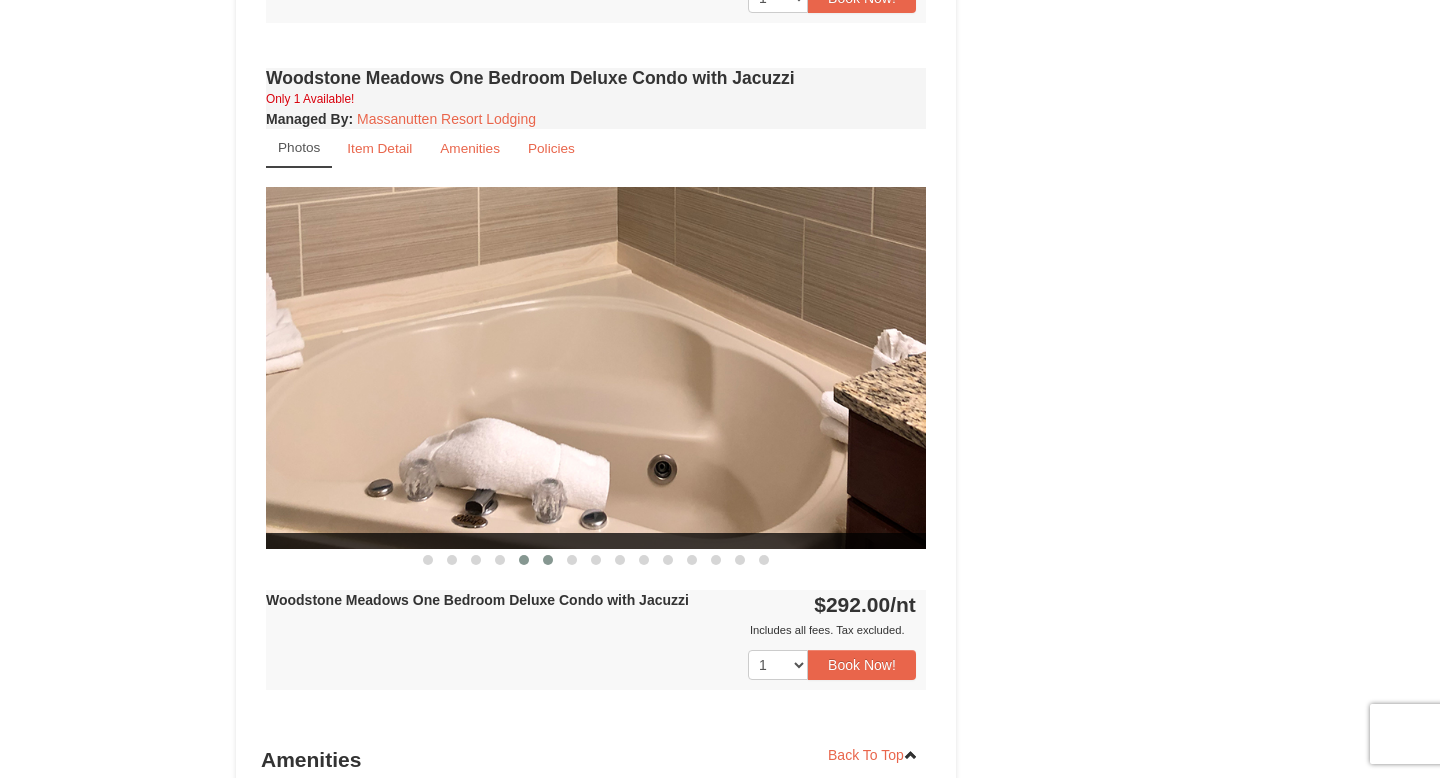 click at bounding box center (548, 560) 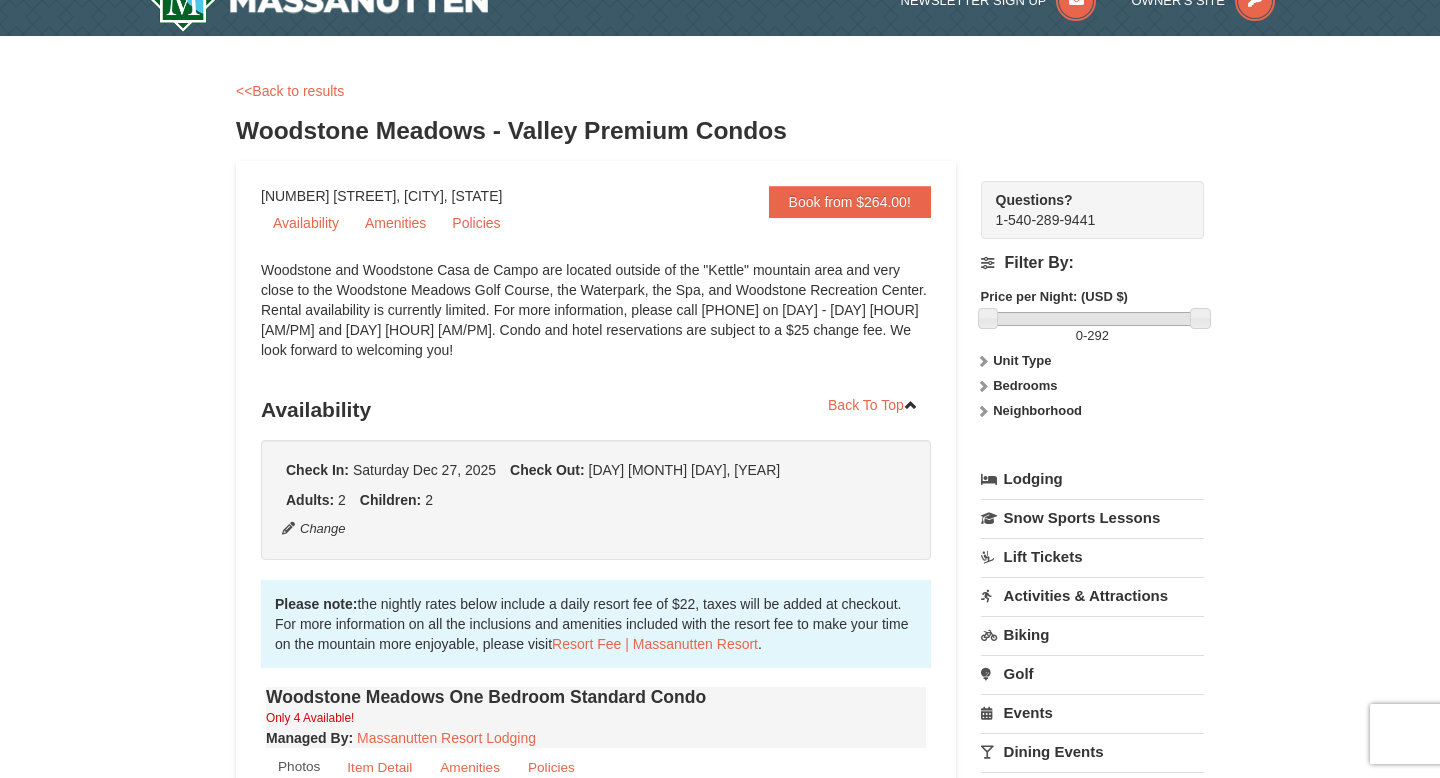 scroll, scrollTop: 0, scrollLeft: 0, axis: both 